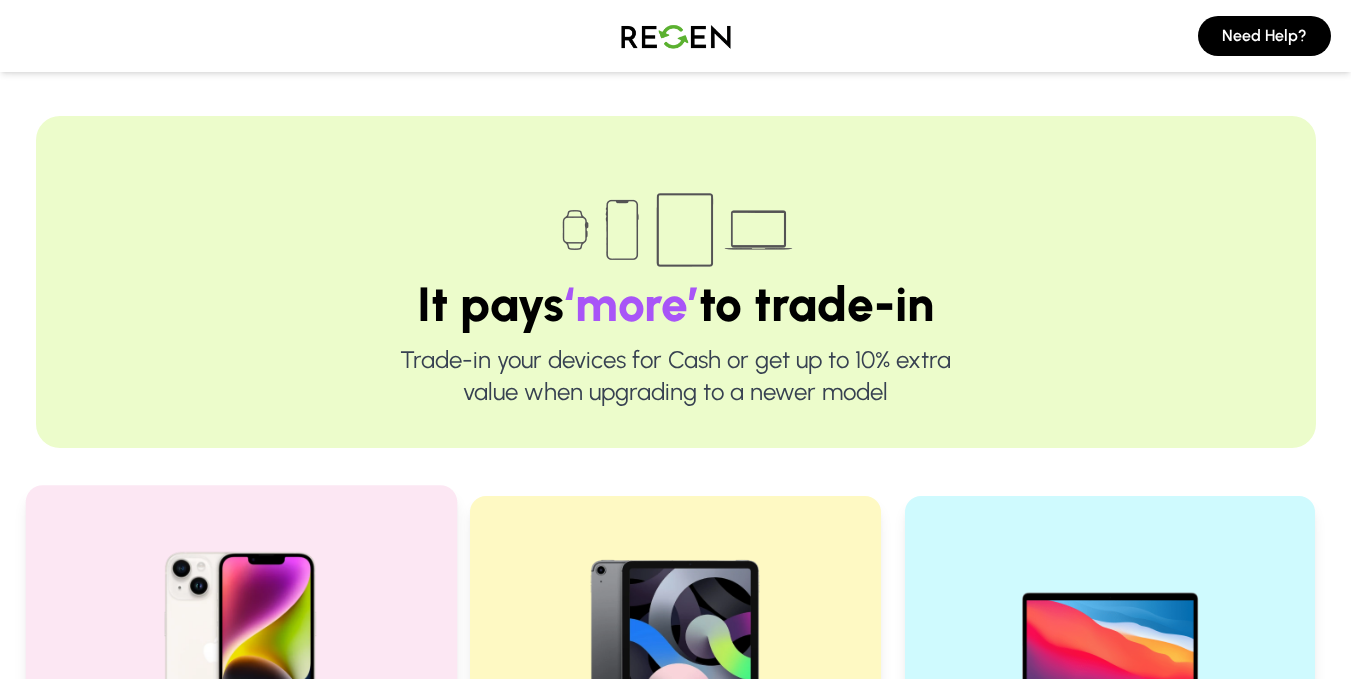 scroll, scrollTop: 0, scrollLeft: 0, axis: both 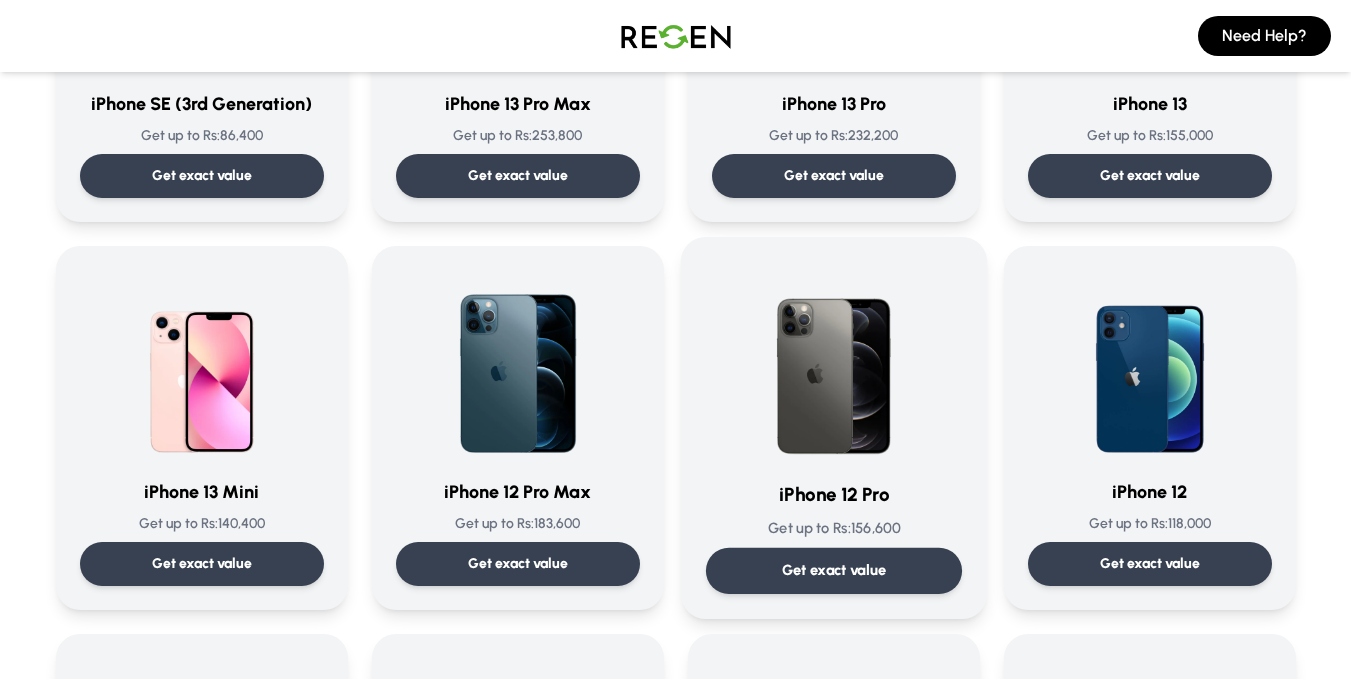 click on "iPhone 12 Pro Get up to Rs:  156,600 Get exact value" at bounding box center [833, 428] 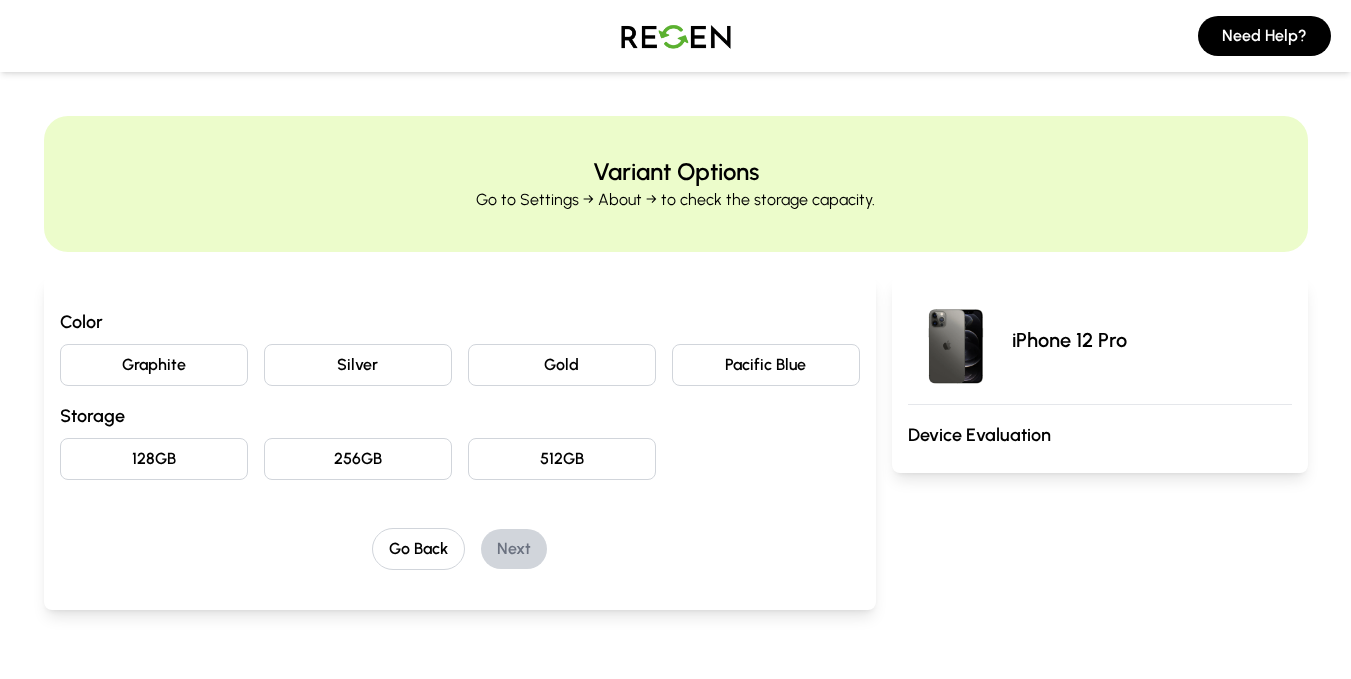 scroll, scrollTop: 111, scrollLeft: 0, axis: vertical 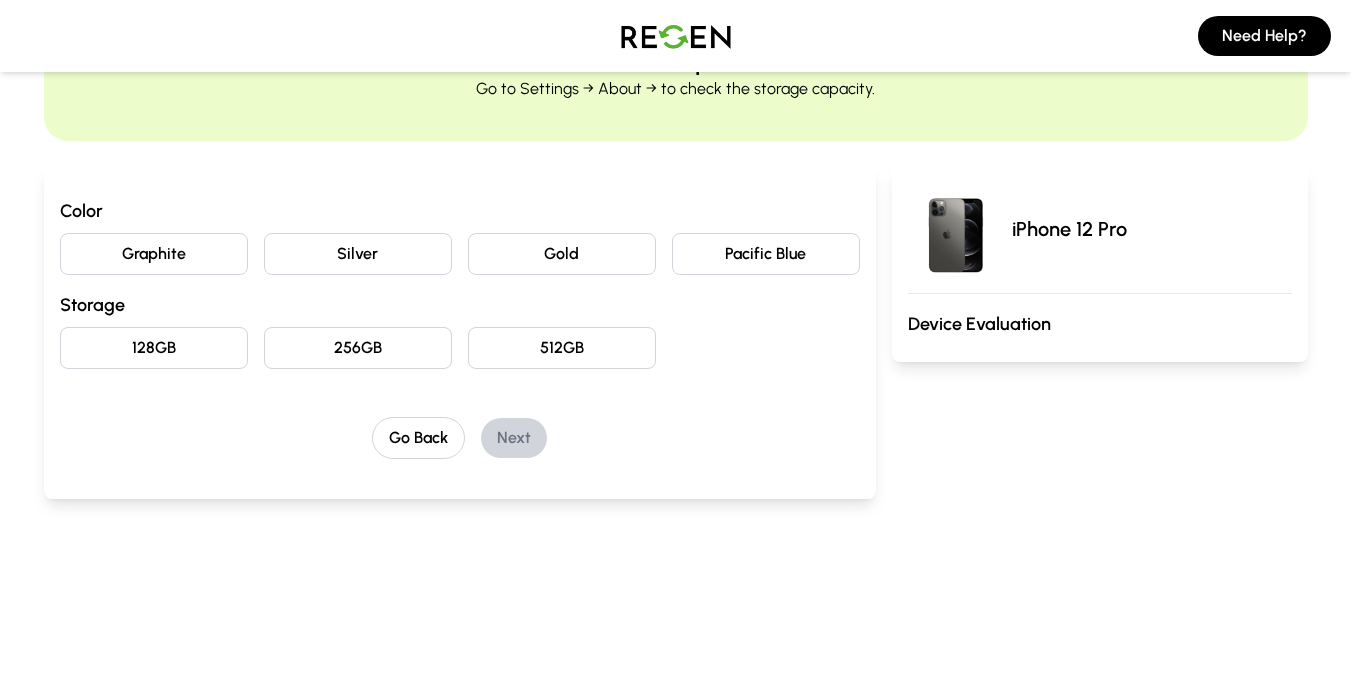 click on "Graphite" at bounding box center [154, 254] 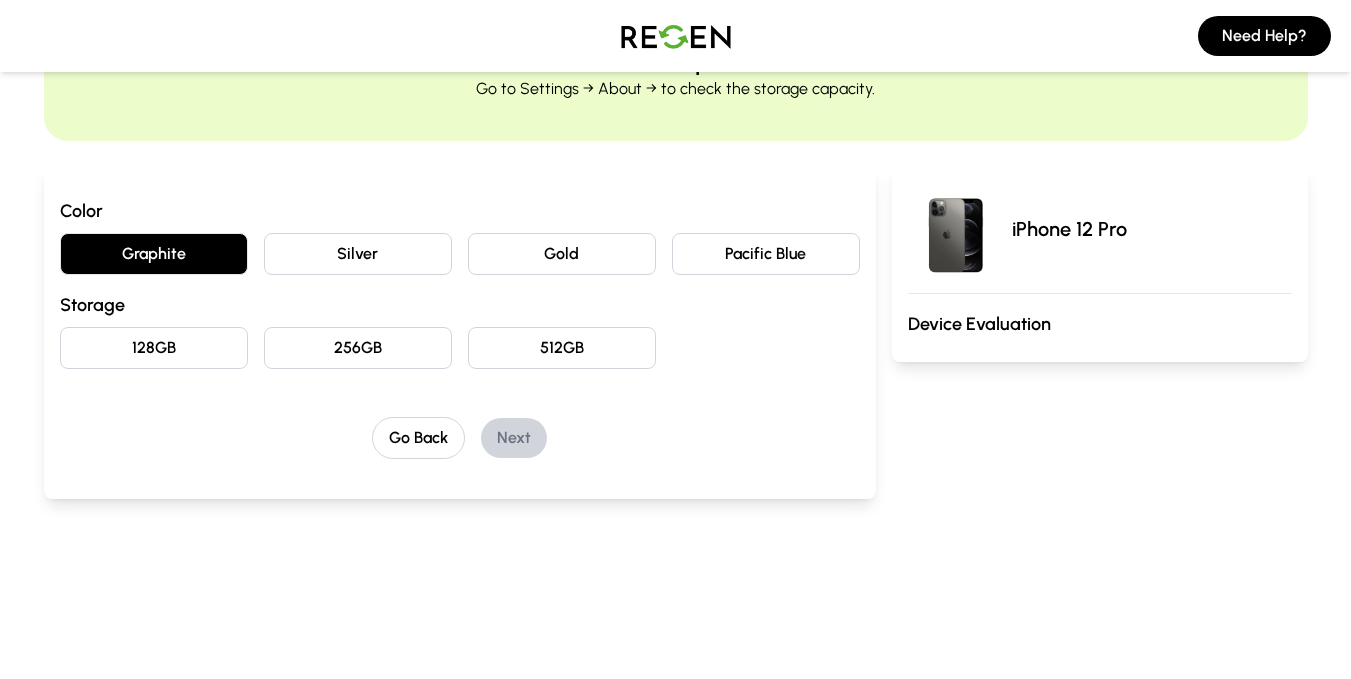 click on "Color Graphite Silver Gold Pacific Blue Storage 128GB 256GB 512GB" at bounding box center (460, 283) 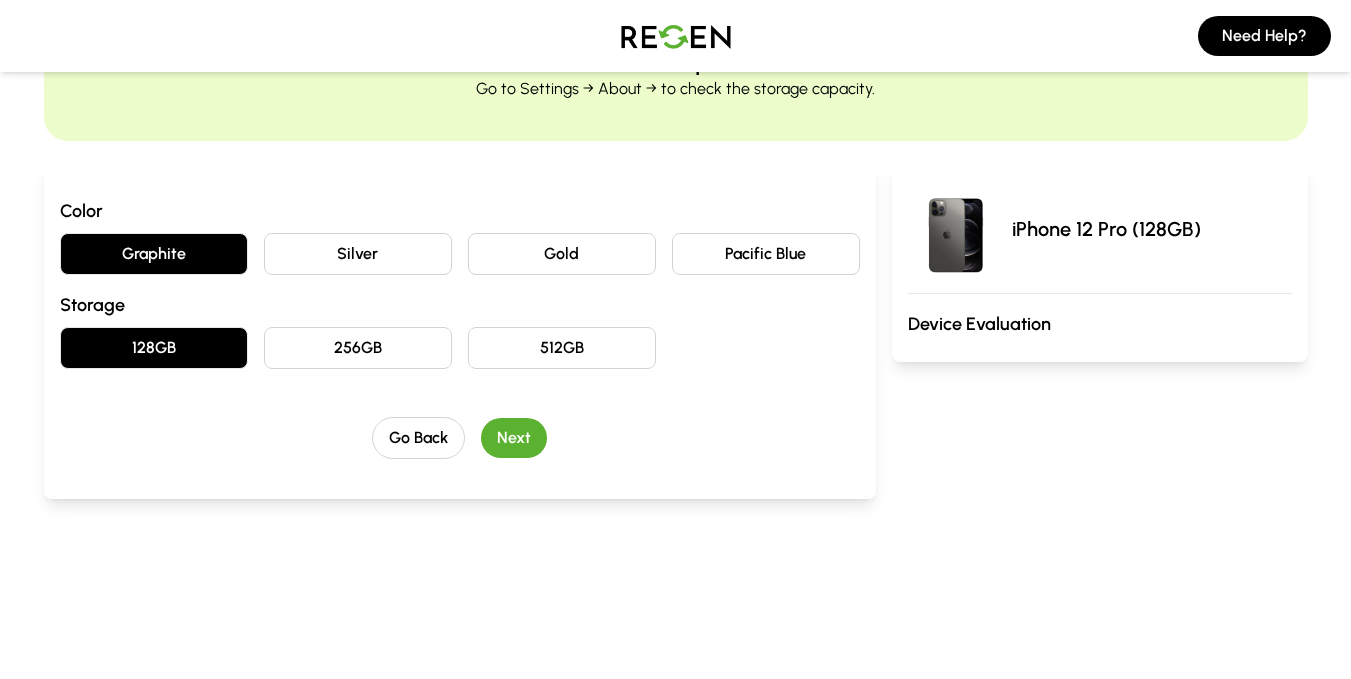 click on "Next" at bounding box center [514, 438] 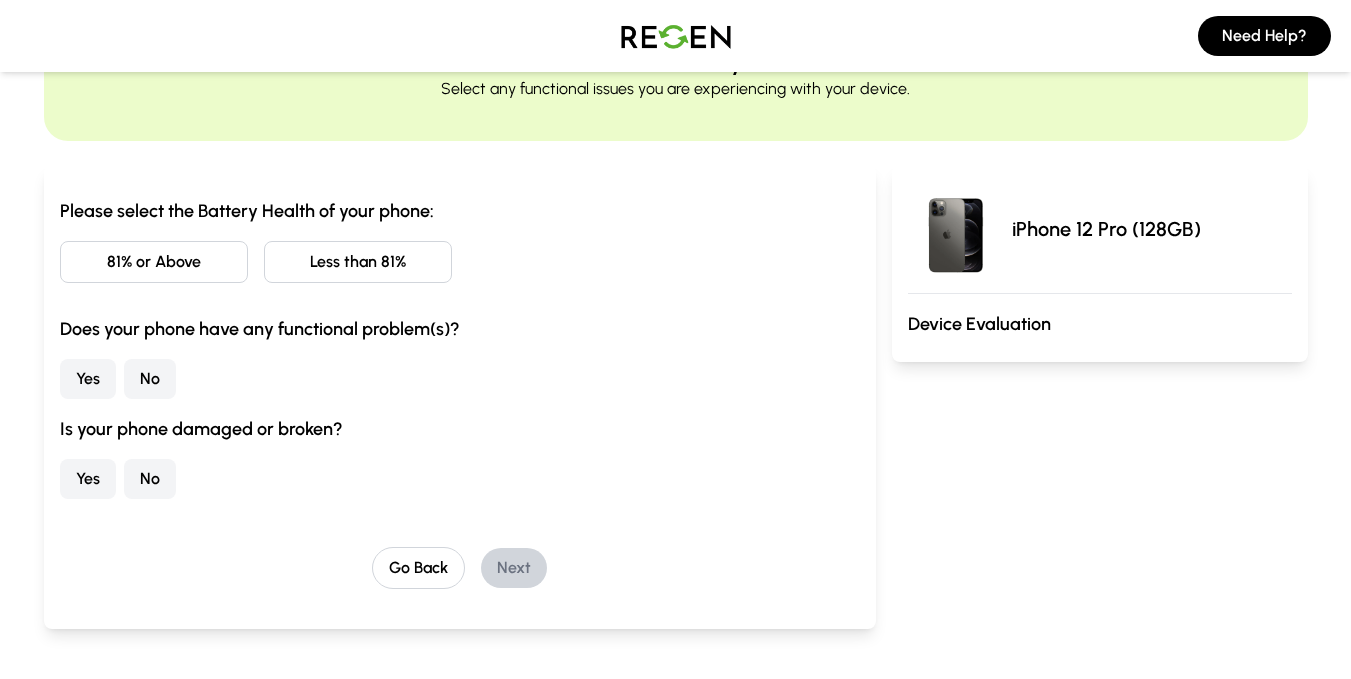 click on "81% or Above" at bounding box center (154, 262) 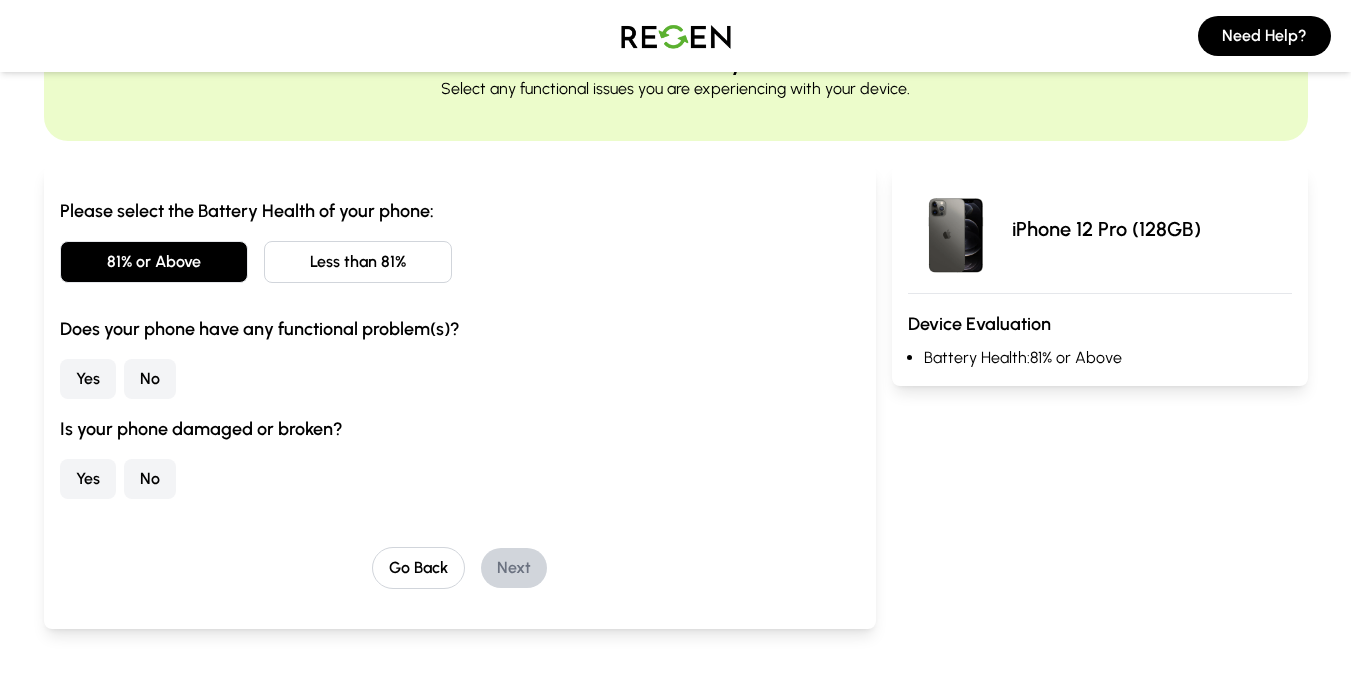 click on "No" at bounding box center [150, 379] 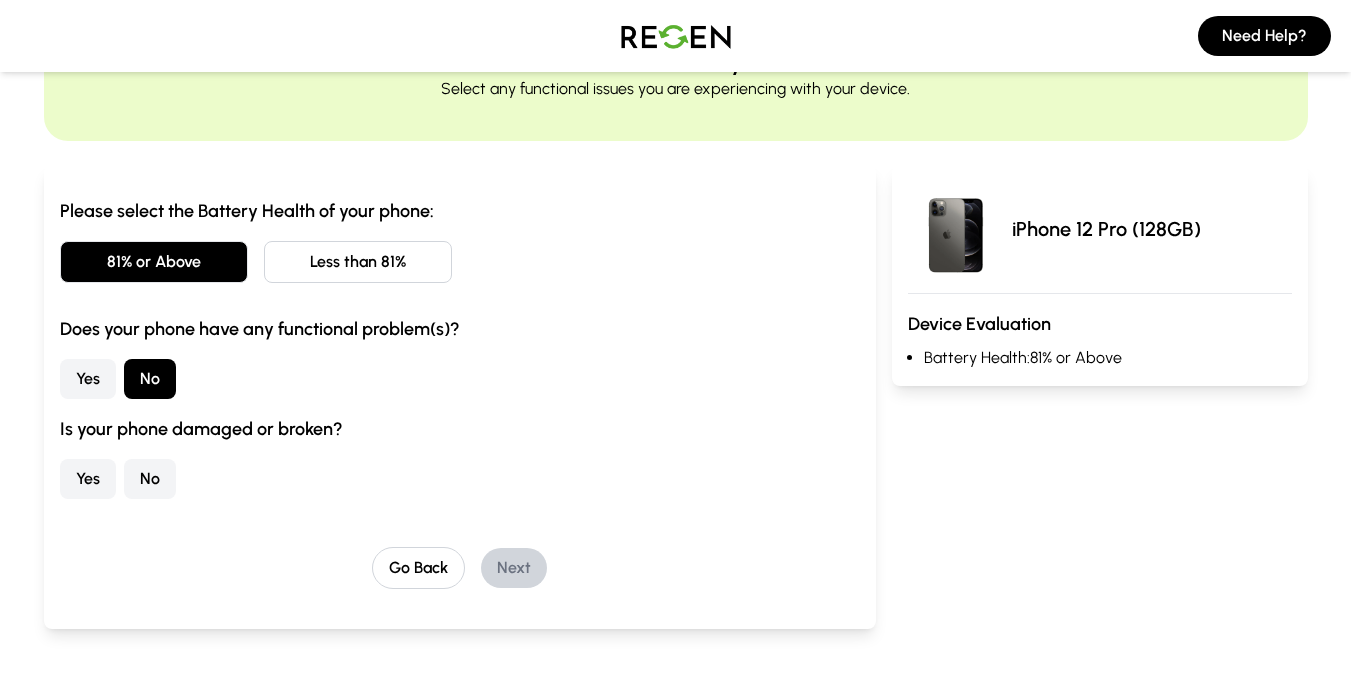 click on "No" at bounding box center [150, 479] 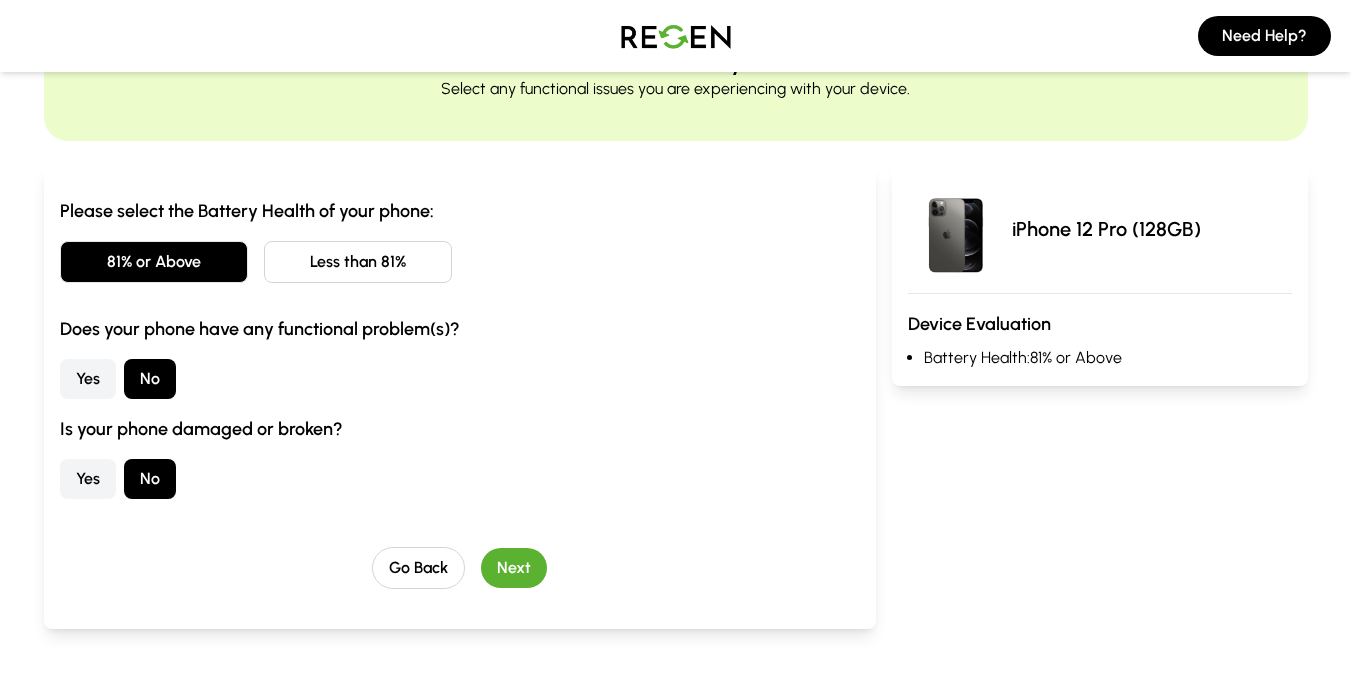 click on "Next" at bounding box center [514, 568] 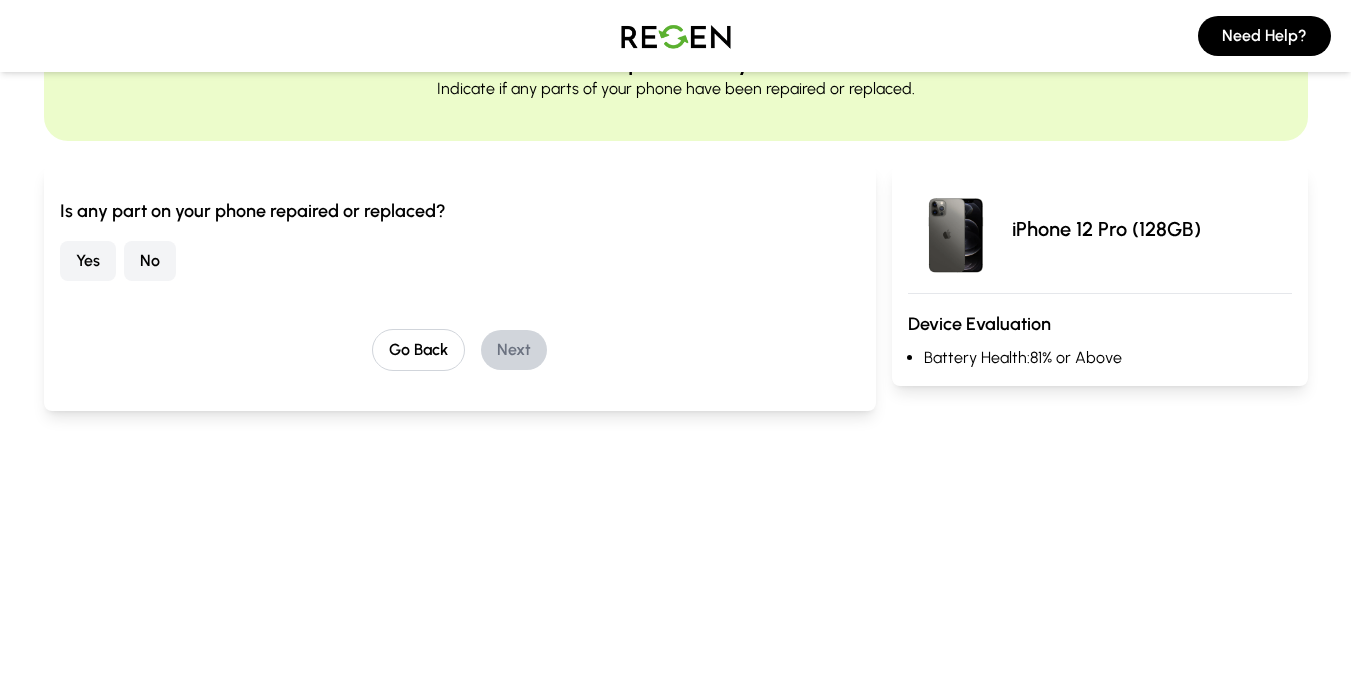 click on "No" at bounding box center [150, 261] 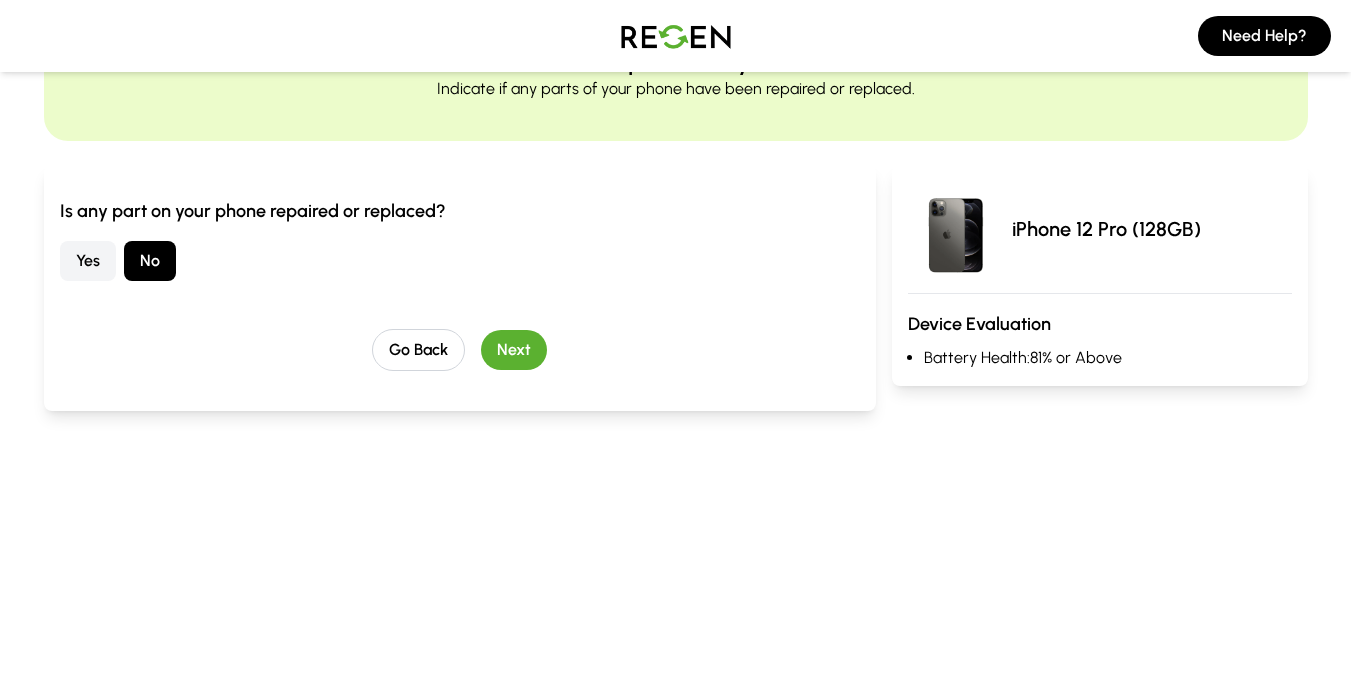 click on "Next" at bounding box center [514, 350] 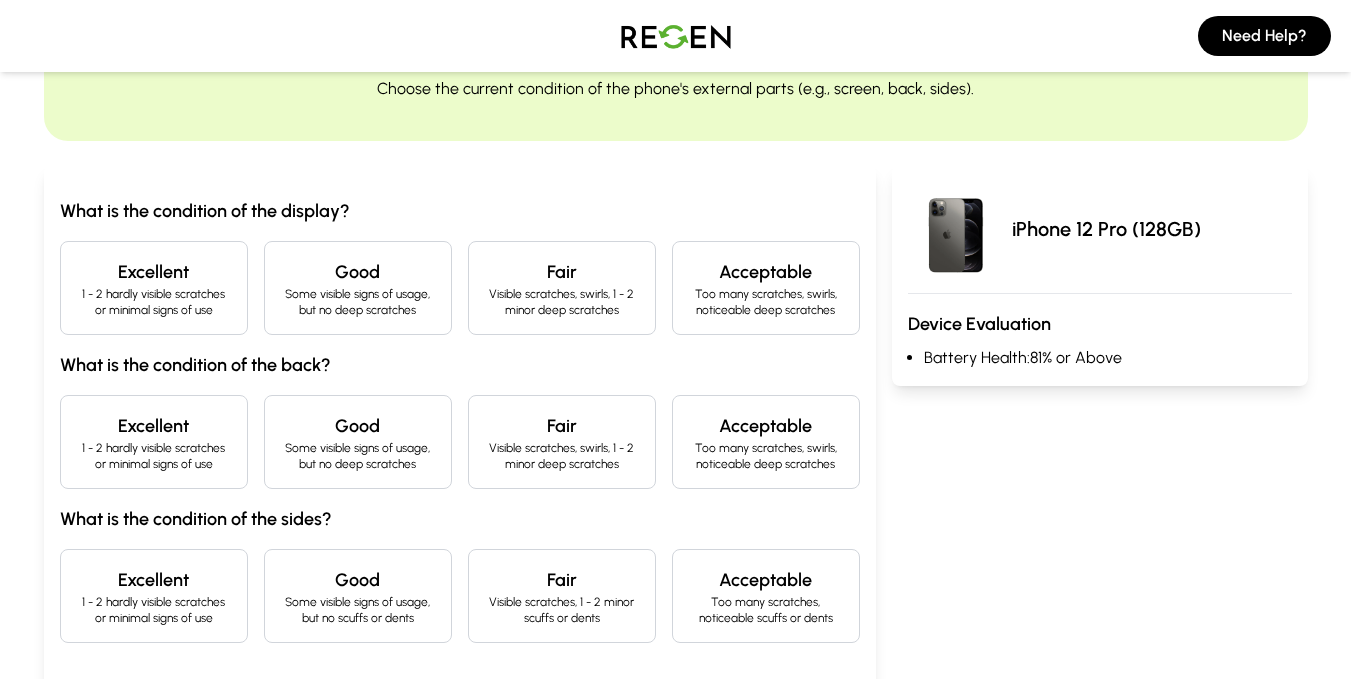 click on "Excellent" at bounding box center [154, 272] 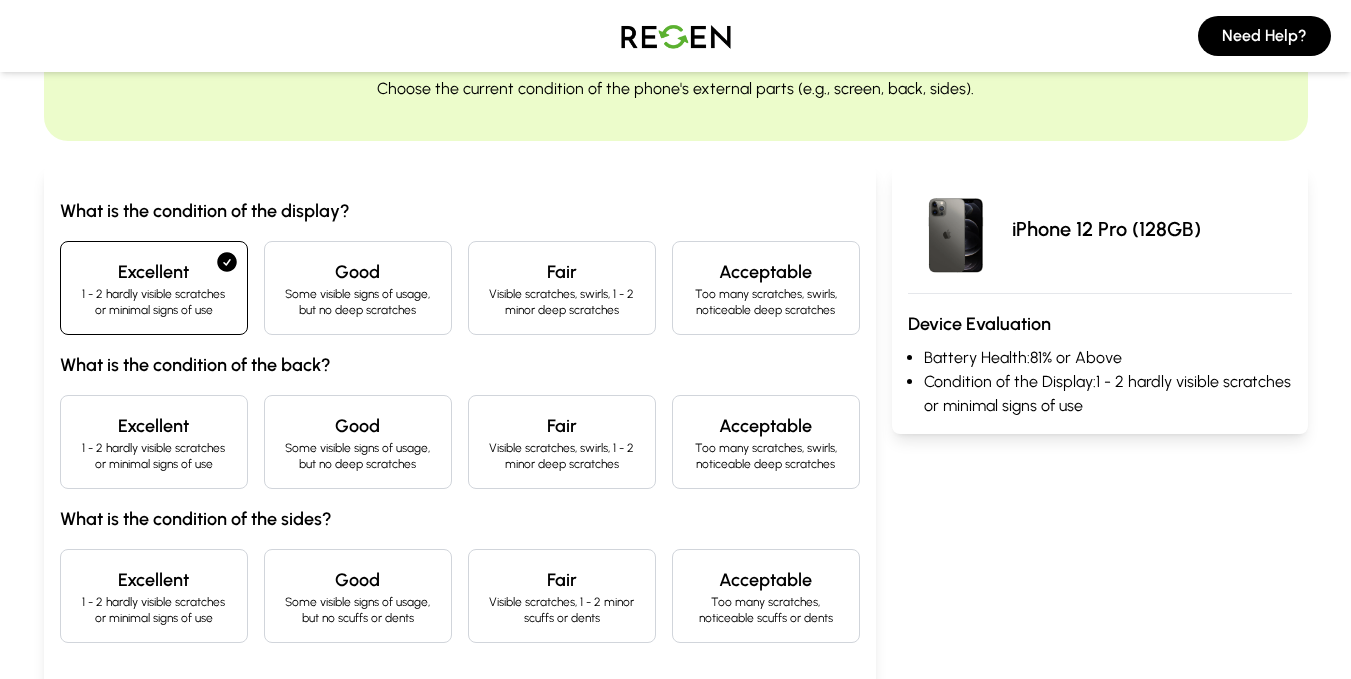 click on "Excellent" at bounding box center [154, 426] 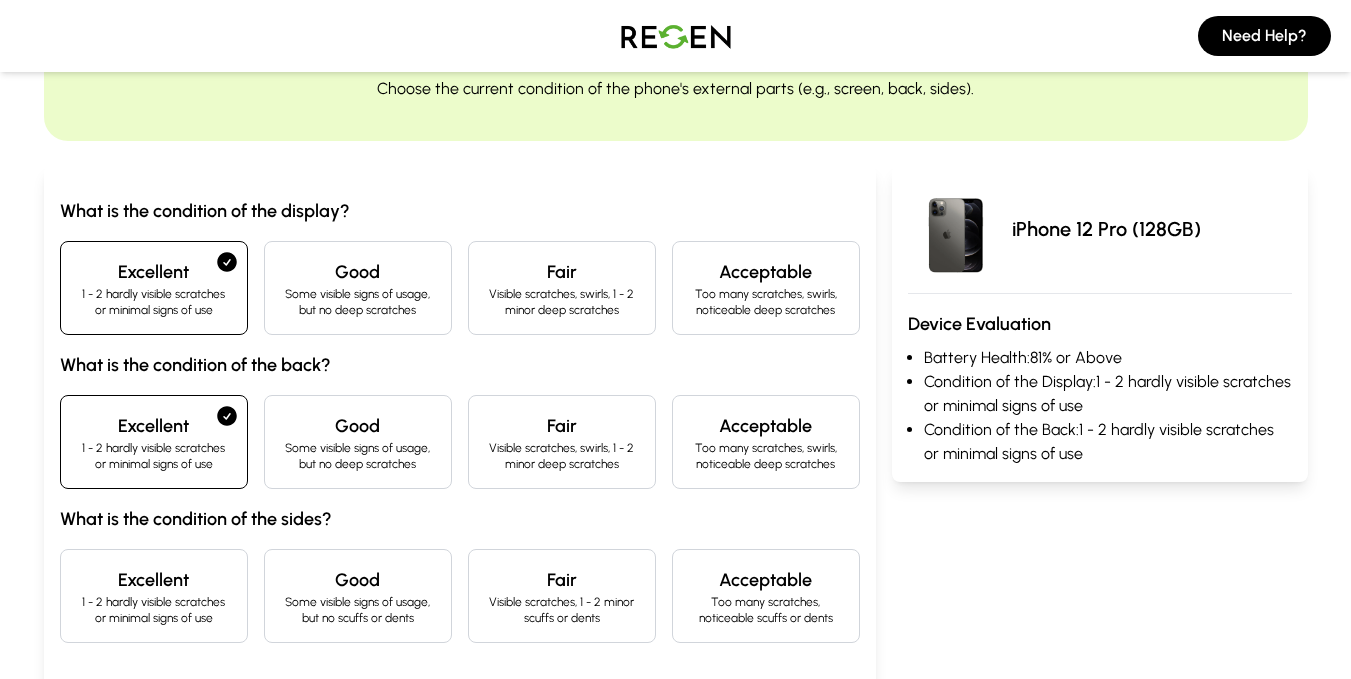 click on "Excellent" at bounding box center [154, 580] 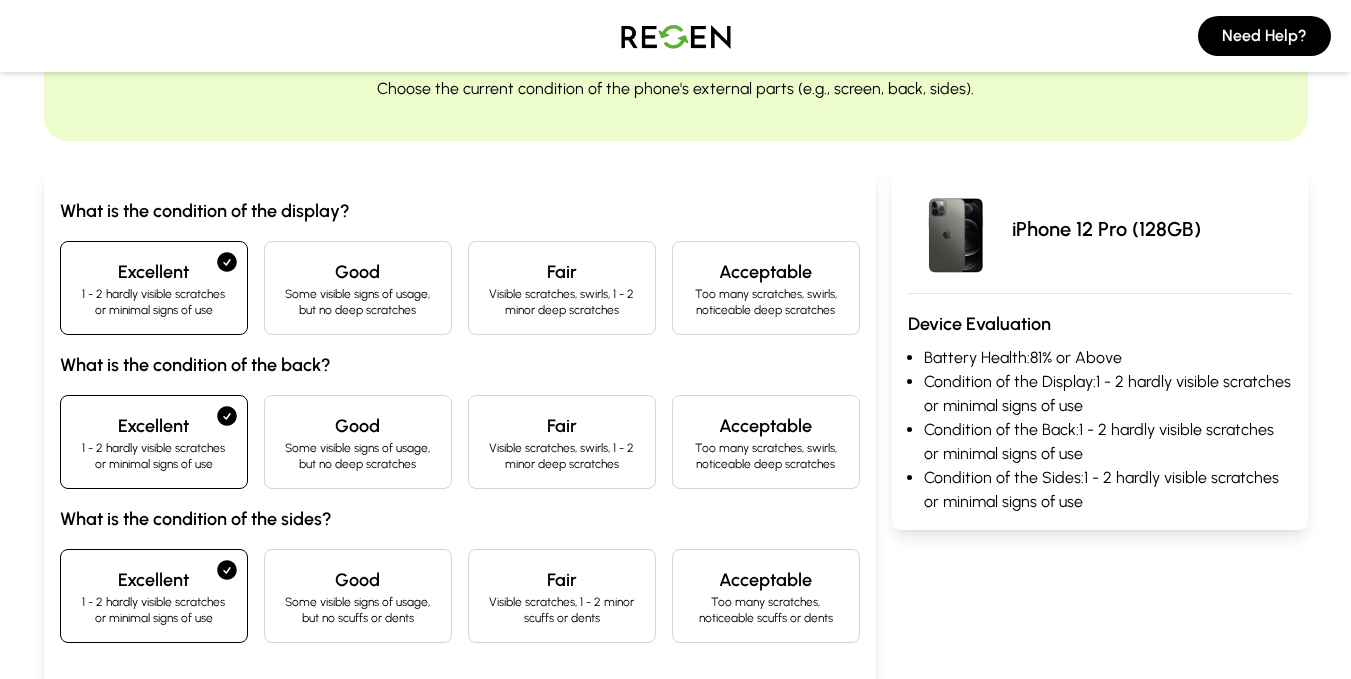 scroll, scrollTop: 705, scrollLeft: 0, axis: vertical 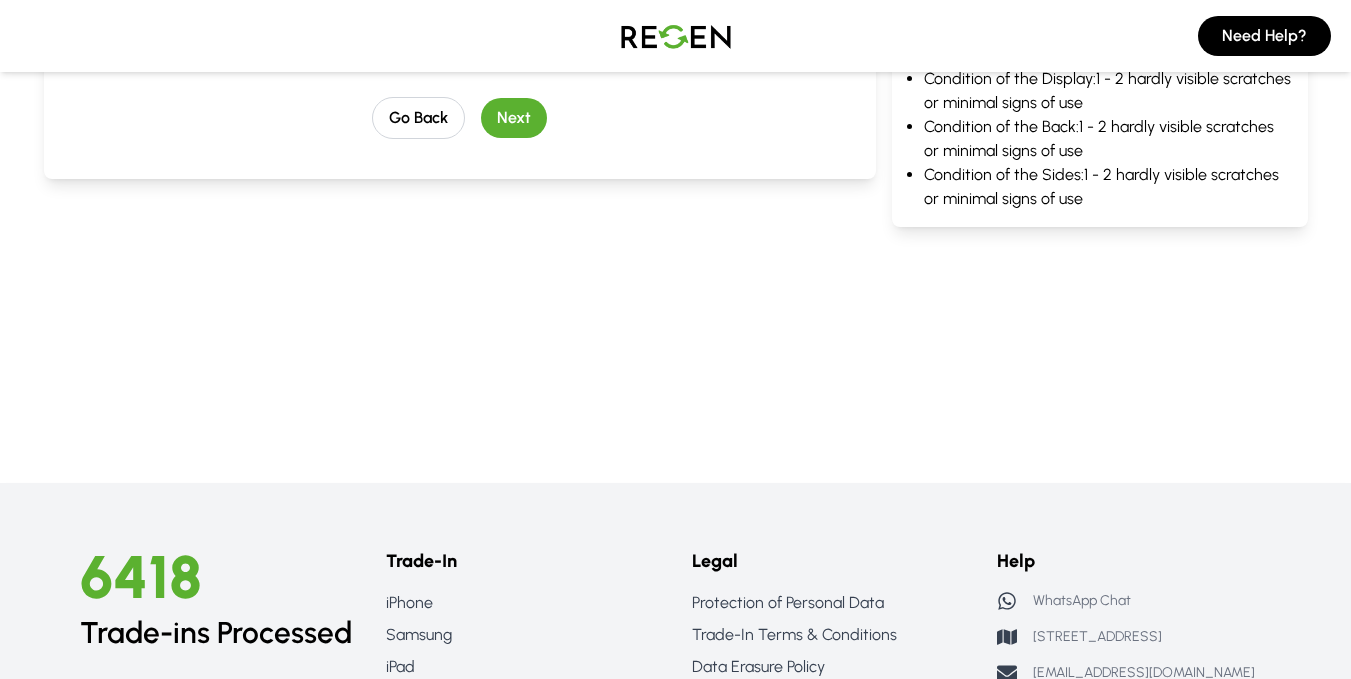click on "Next" at bounding box center (514, 118) 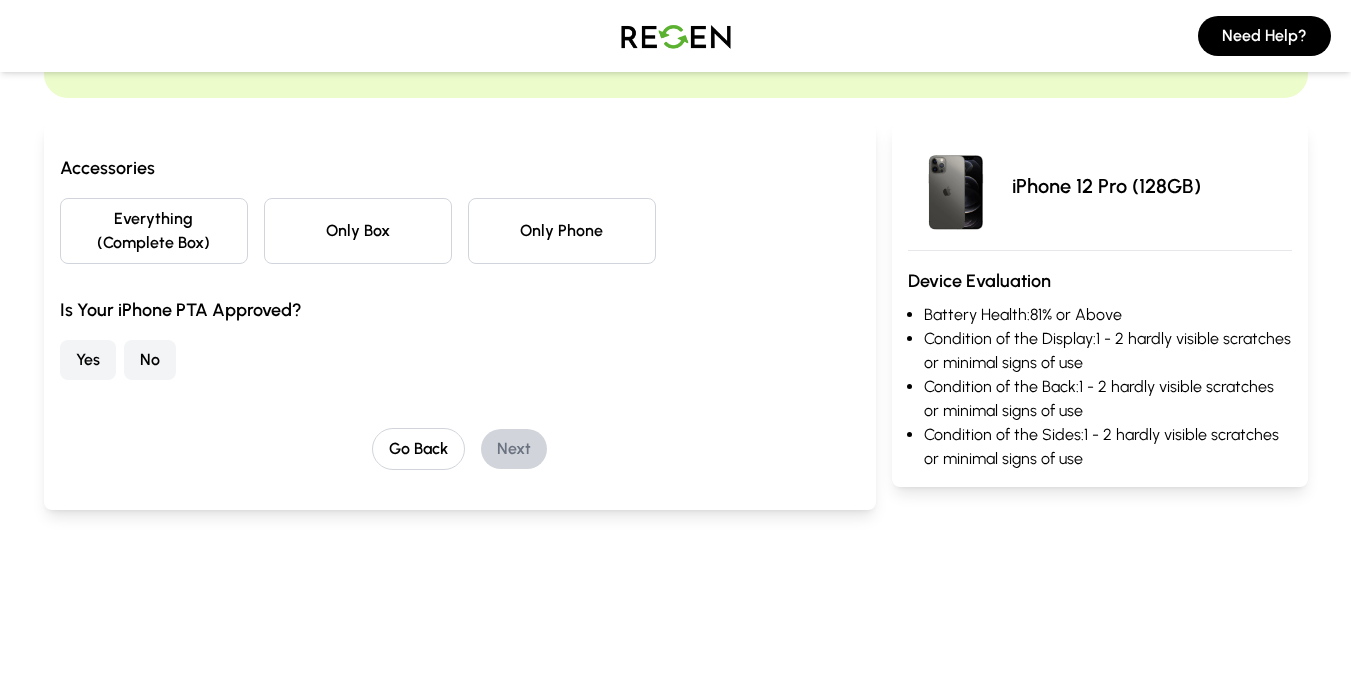 scroll, scrollTop: 148, scrollLeft: 0, axis: vertical 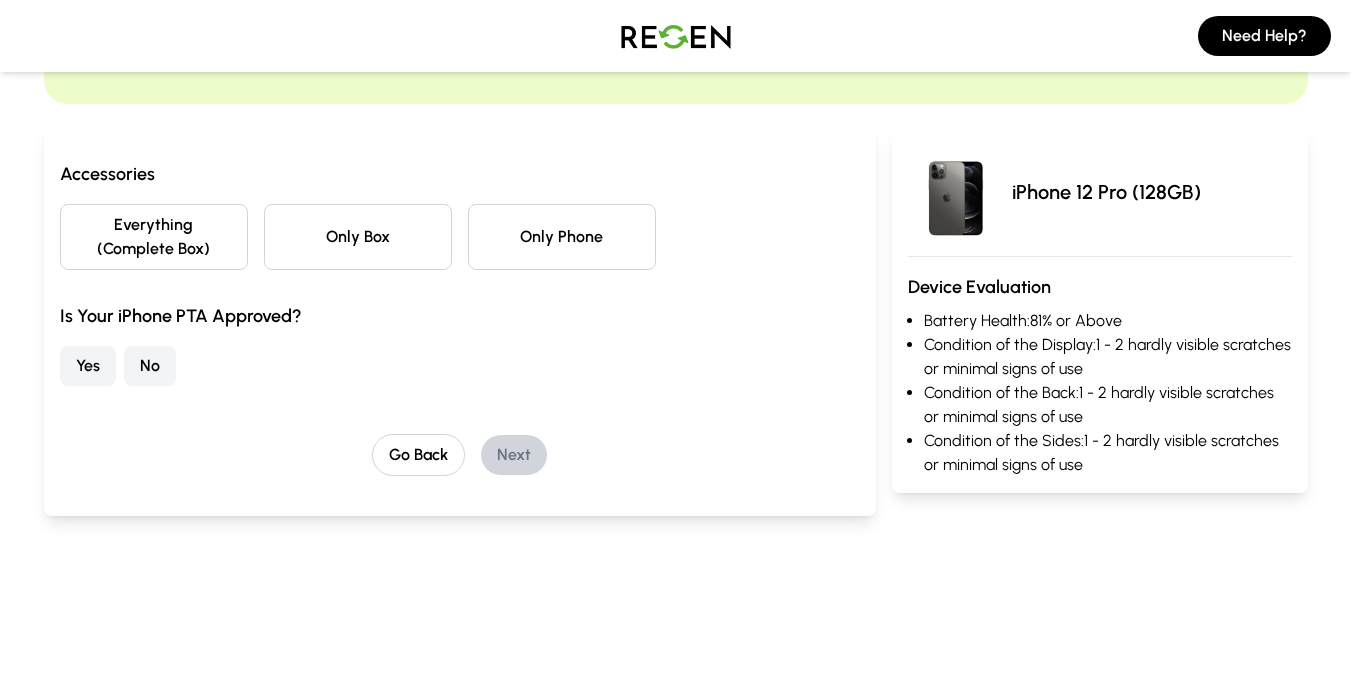 click on "Only Phone" at bounding box center [562, 237] 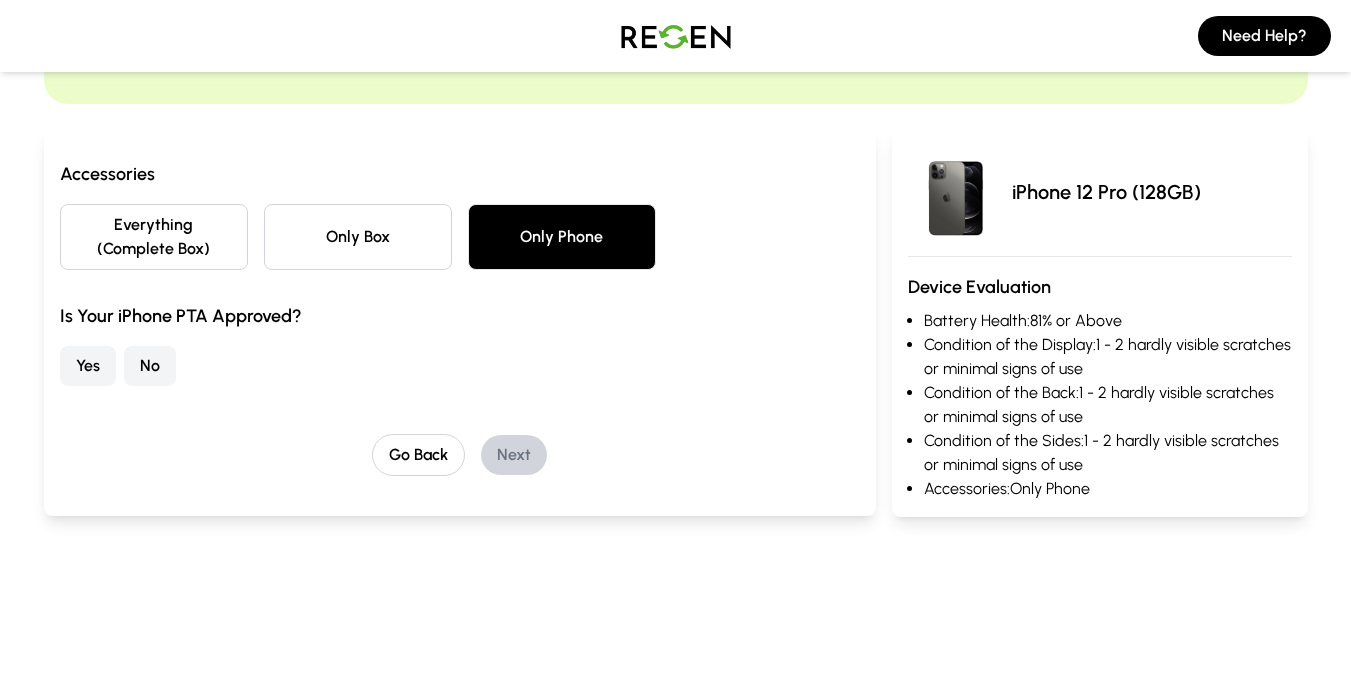 click on "No" at bounding box center (150, 366) 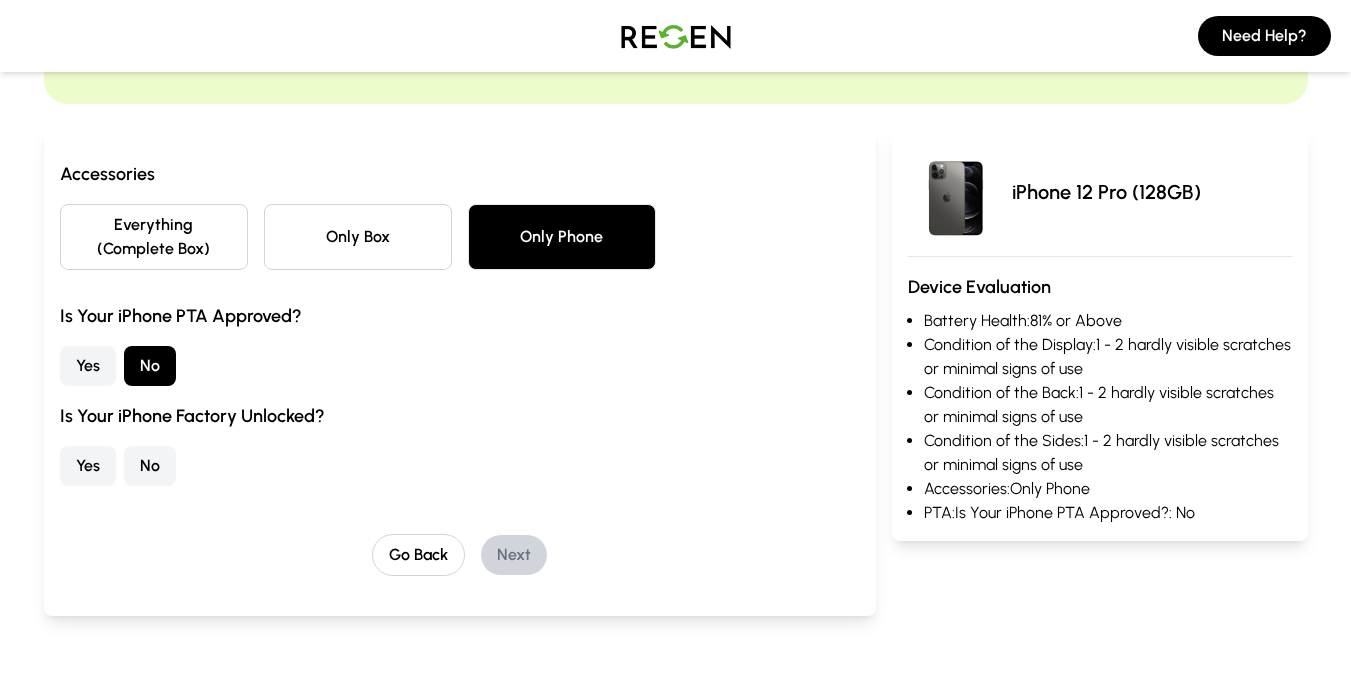 click on "Yes" at bounding box center (88, 466) 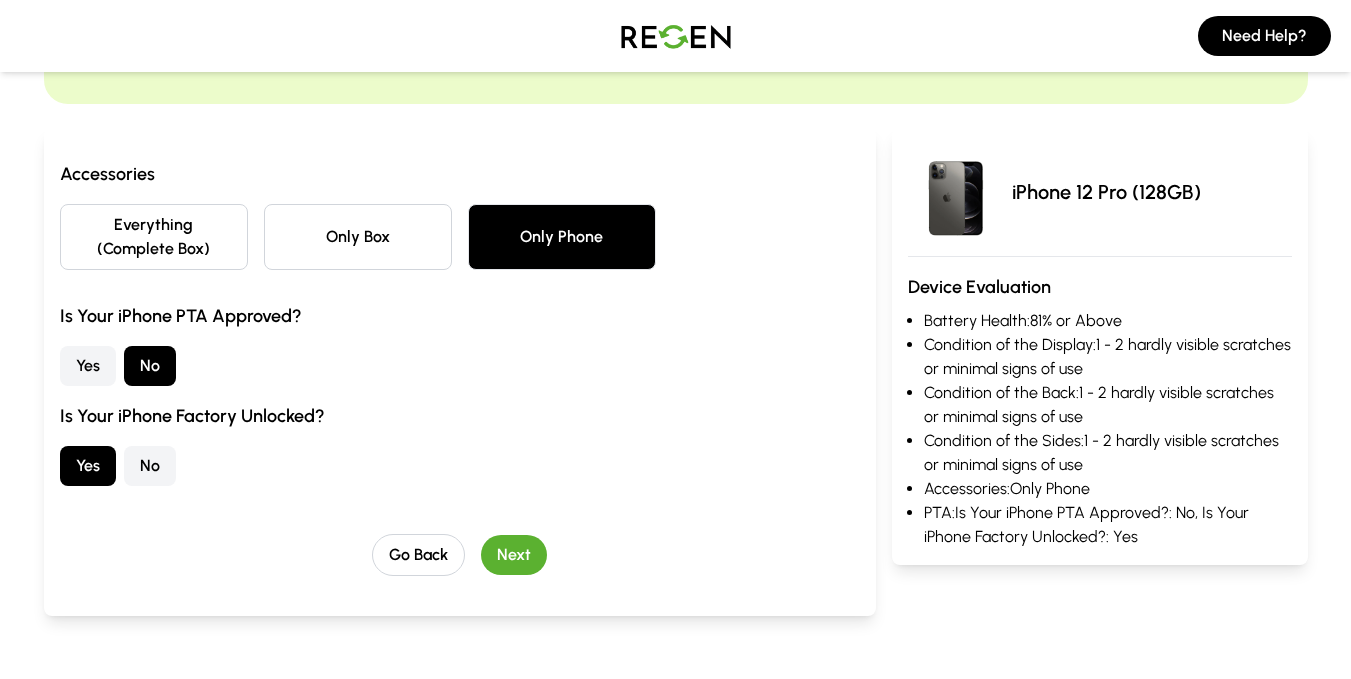 click on "Next" at bounding box center (514, 555) 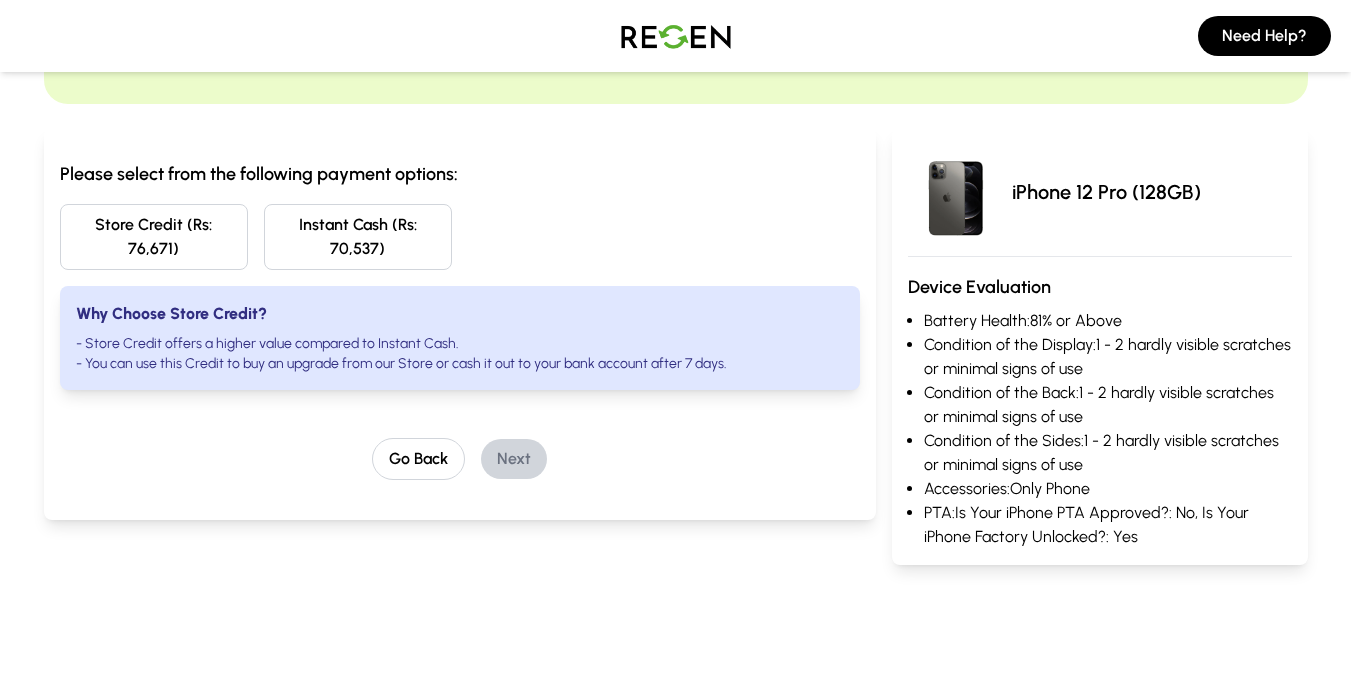 click at bounding box center [676, 36] 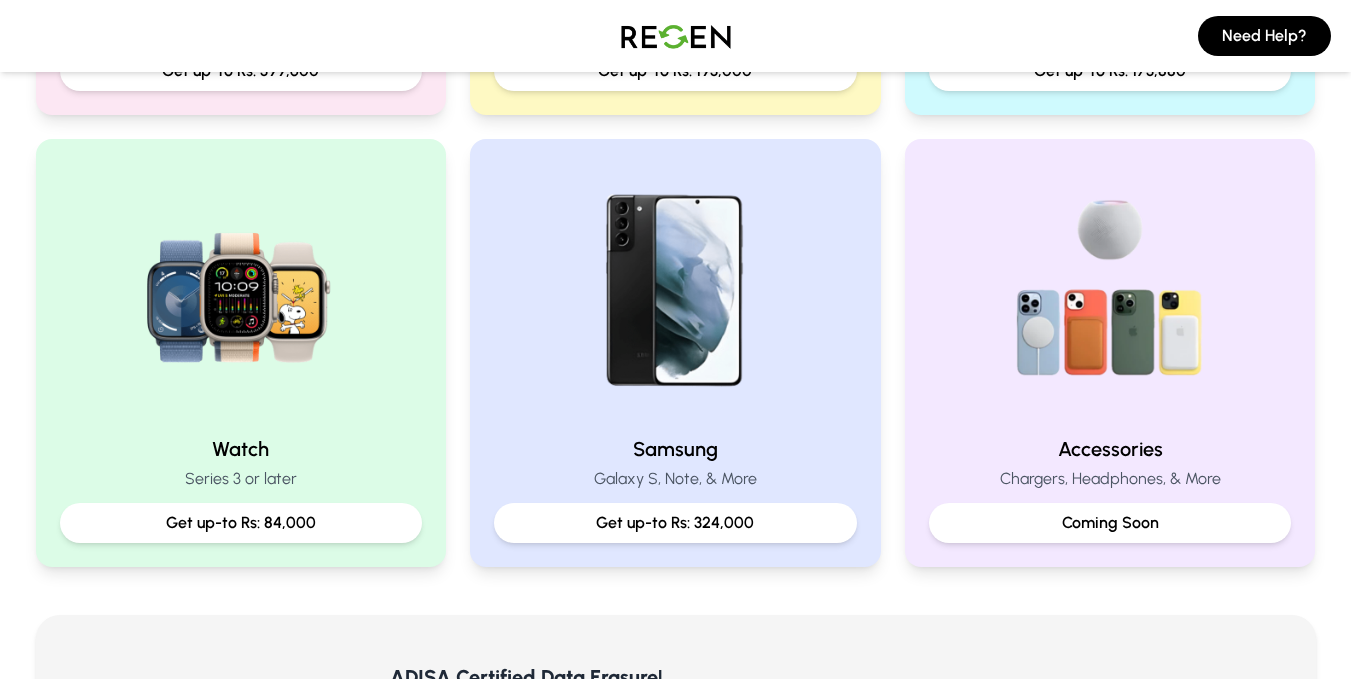 scroll, scrollTop: 794, scrollLeft: 0, axis: vertical 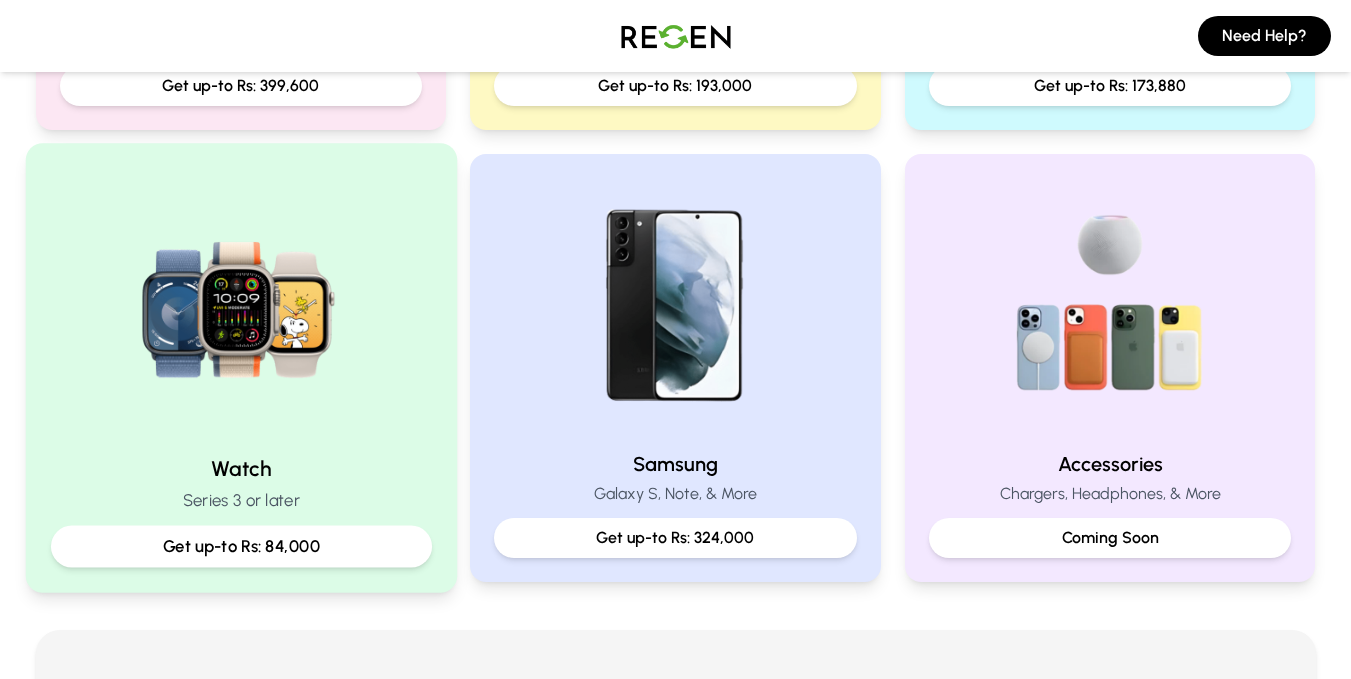 click at bounding box center [240, 303] 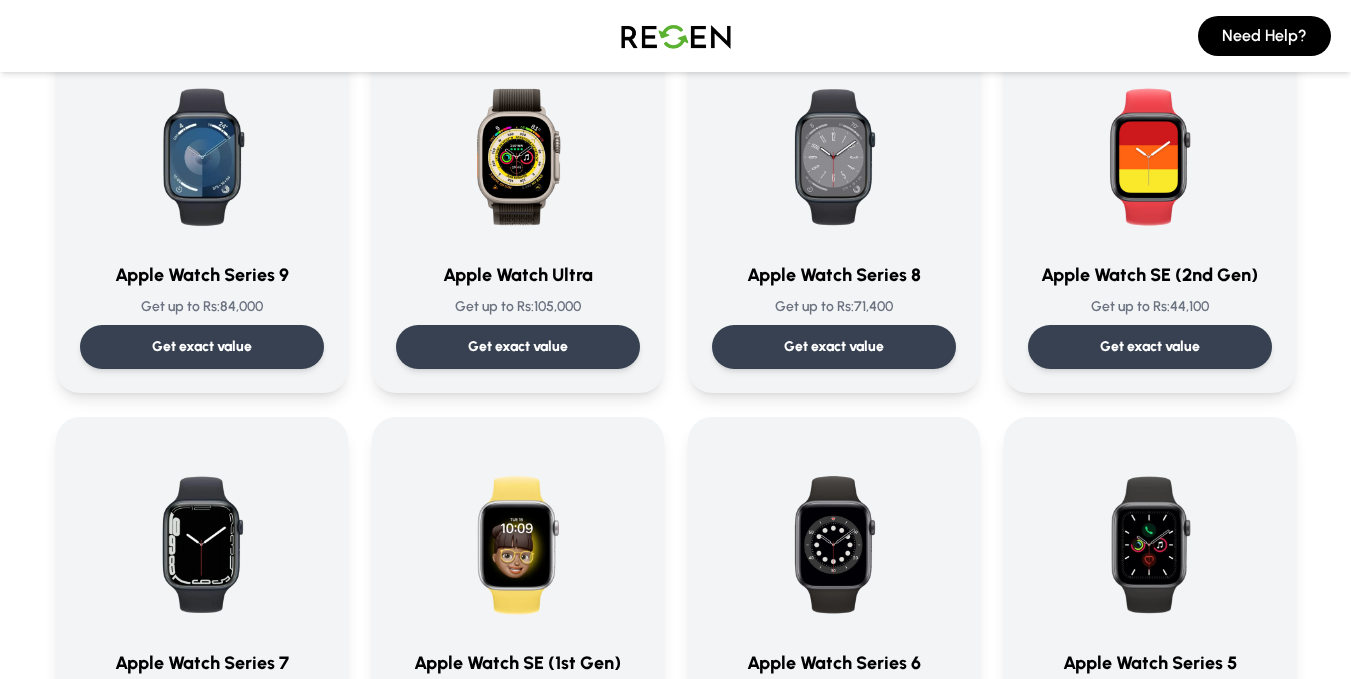 scroll, scrollTop: 200, scrollLeft: 0, axis: vertical 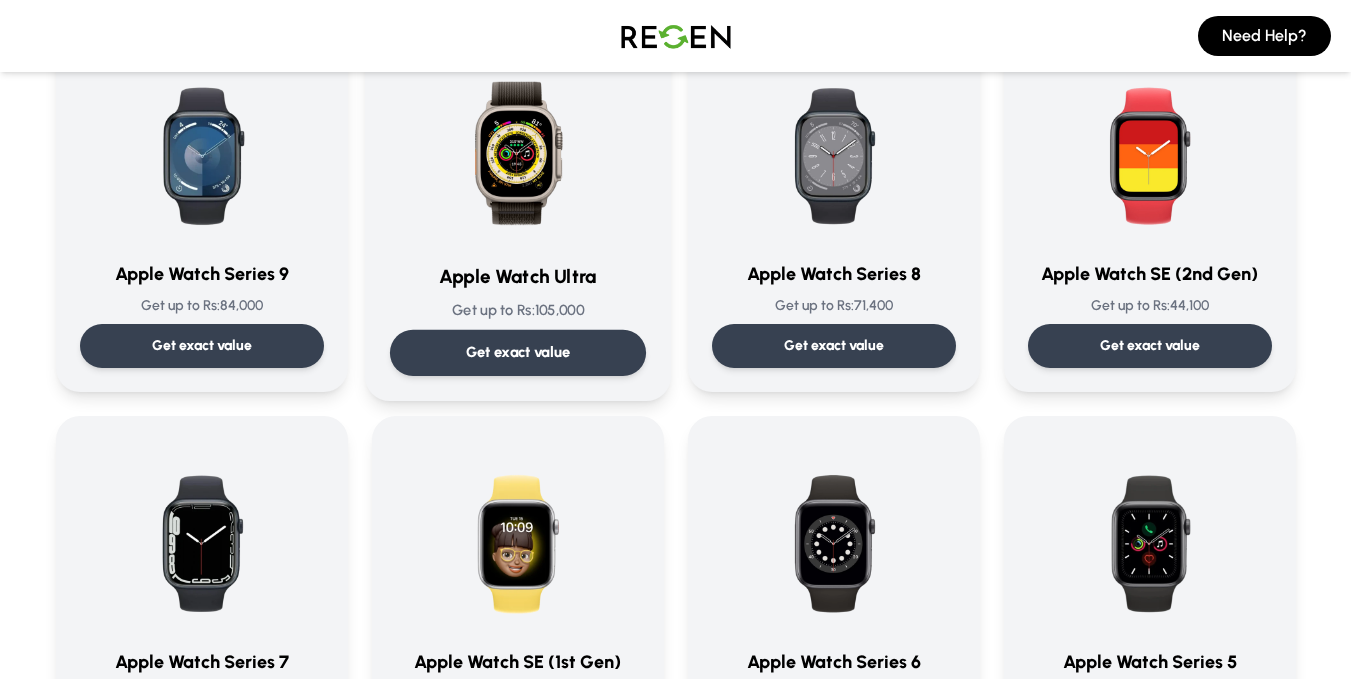 click at bounding box center (518, 145) 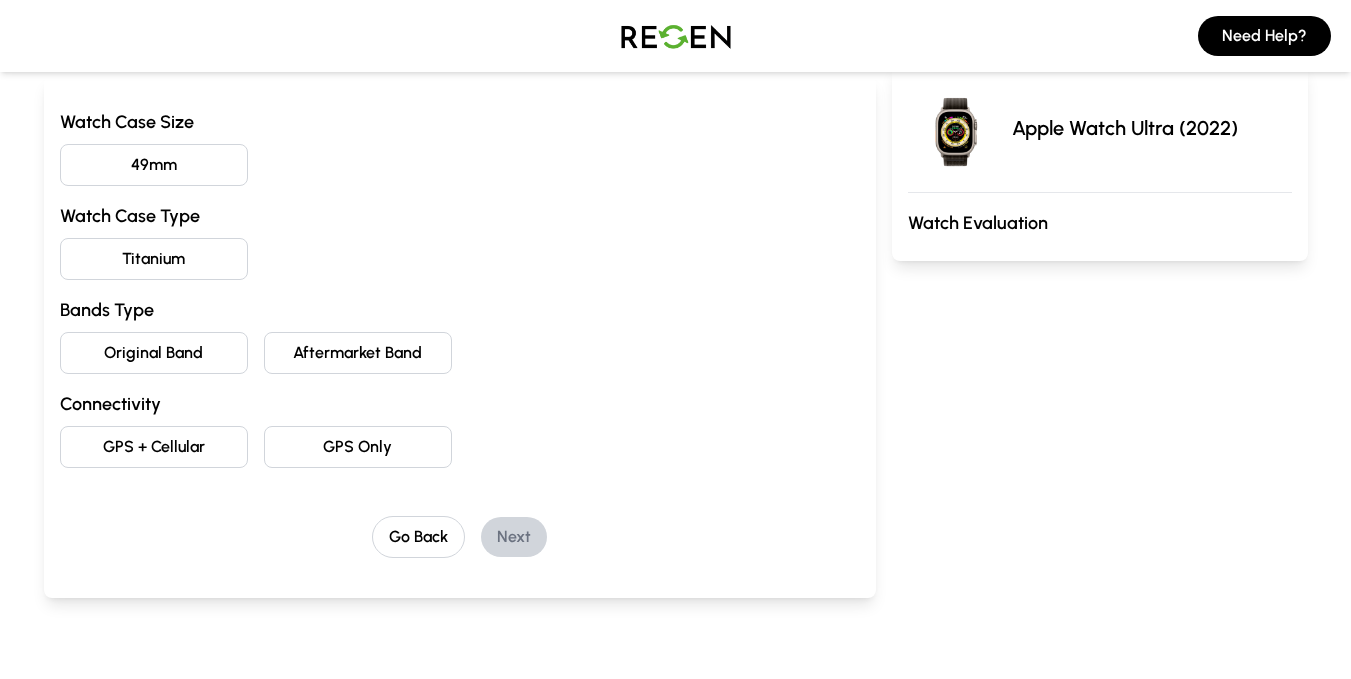 scroll, scrollTop: 240, scrollLeft: 0, axis: vertical 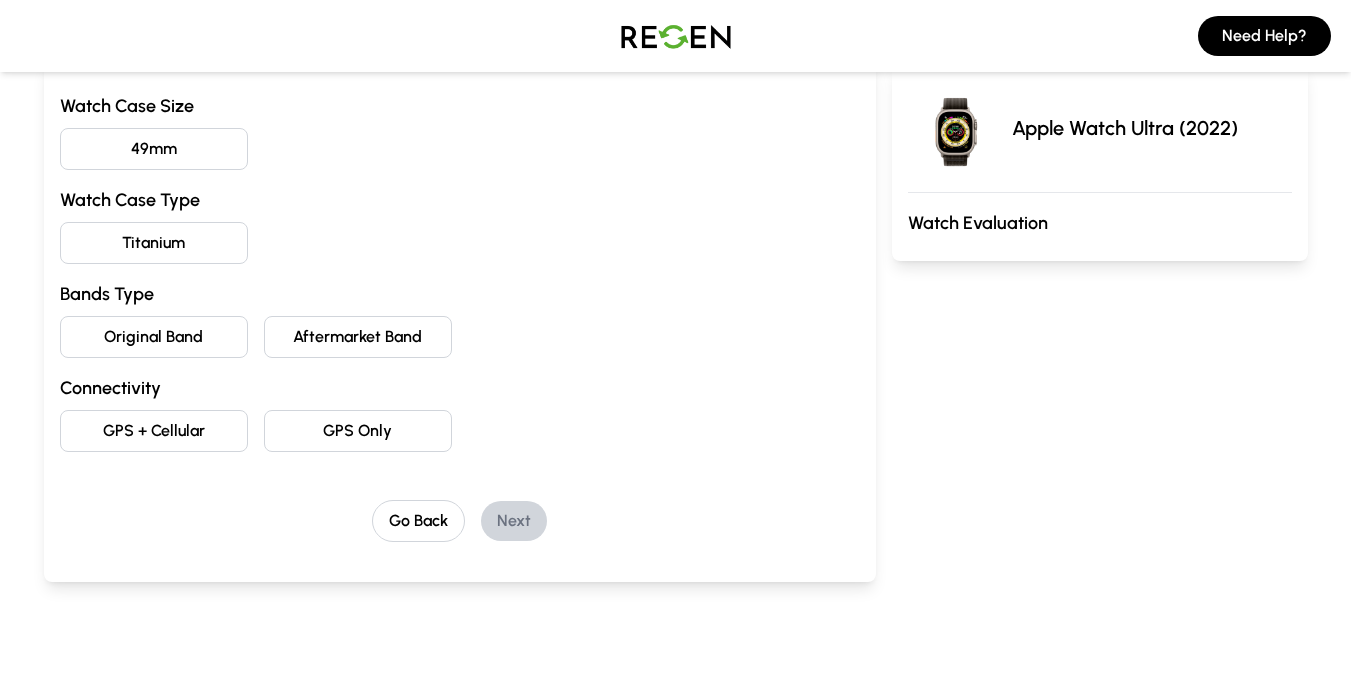 click on "49mm" at bounding box center [154, 149] 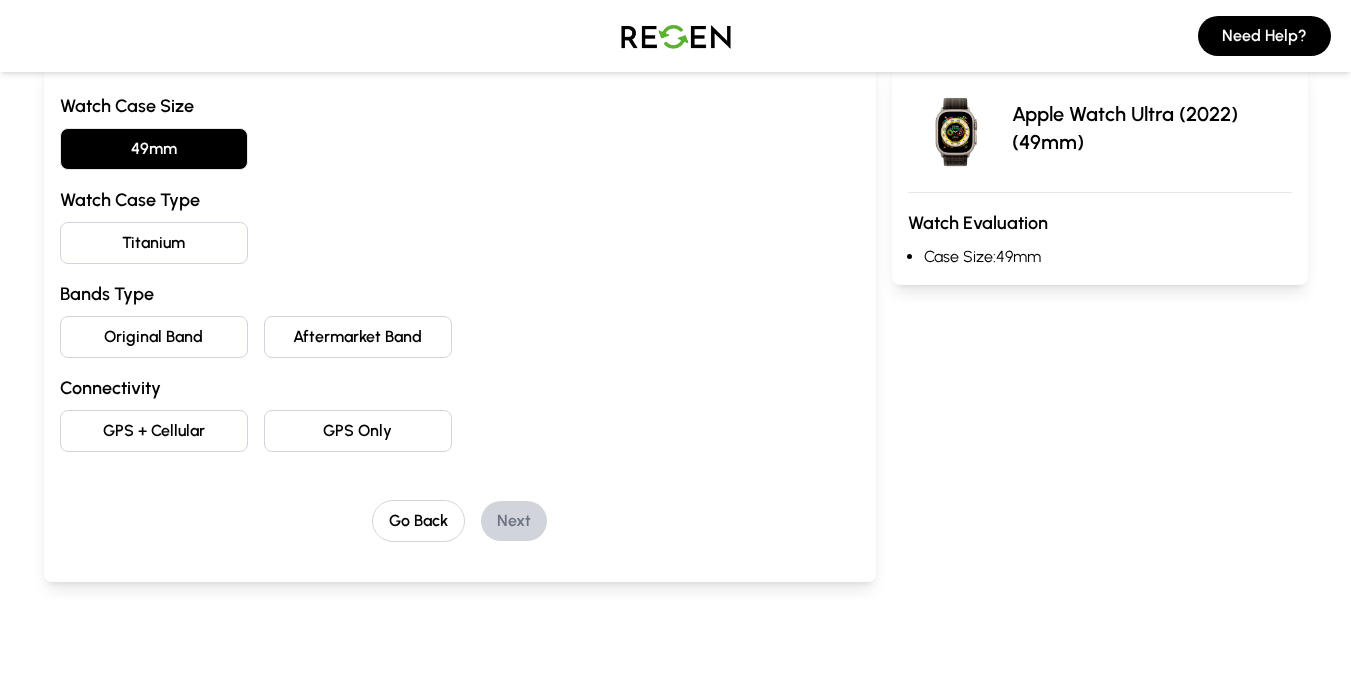 click on "Titanium" at bounding box center (154, 243) 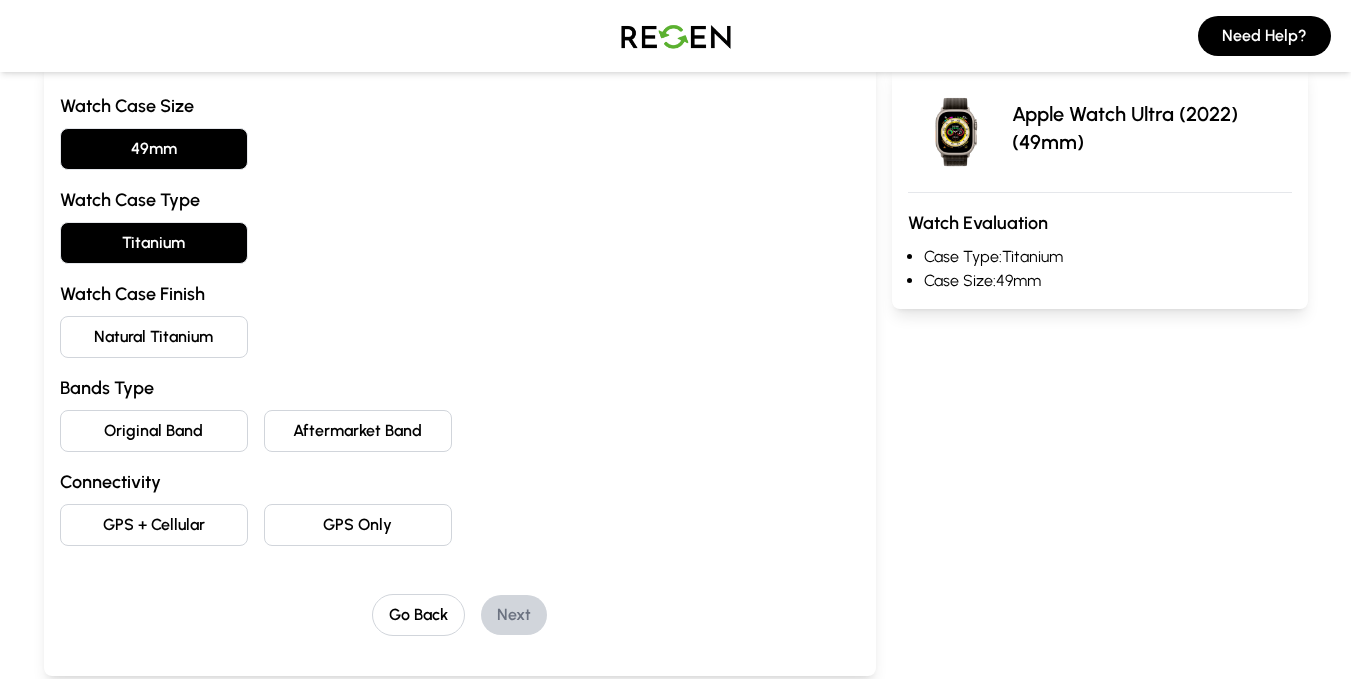 click on "Natural Titanium" at bounding box center [154, 337] 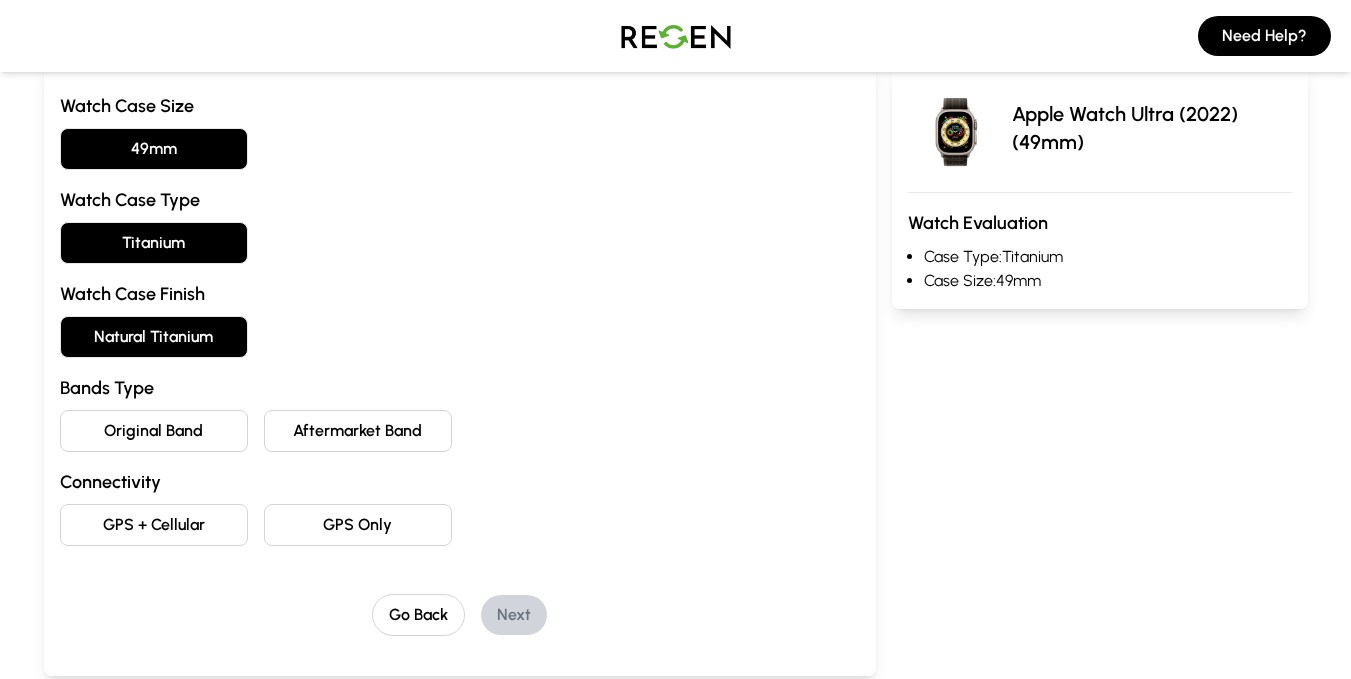 click on "Watch Case Size 49mm Watch Case Type Titanium Watch Case Finish Natural Titanium Bands Type Original Band Aftermarket Band Connectivity GPS + Cellular GPS Only" at bounding box center (460, 319) 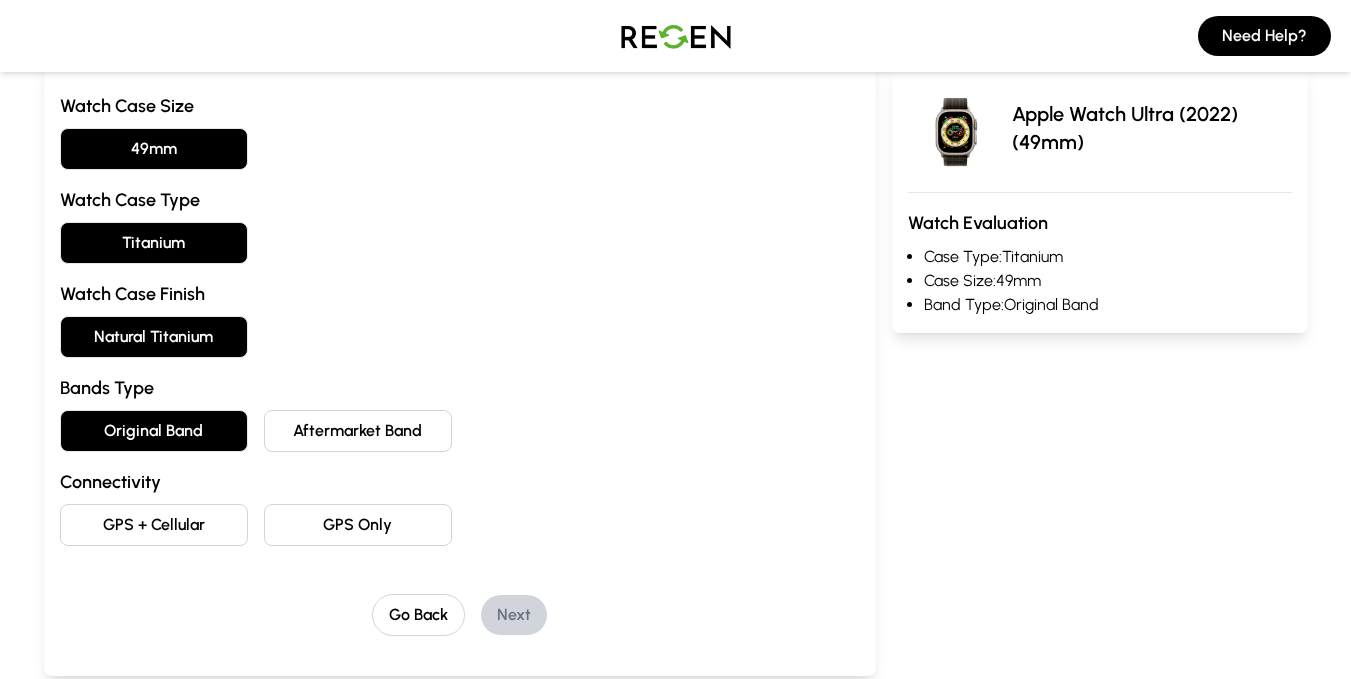 click on "GPS + Cellular" at bounding box center [154, 525] 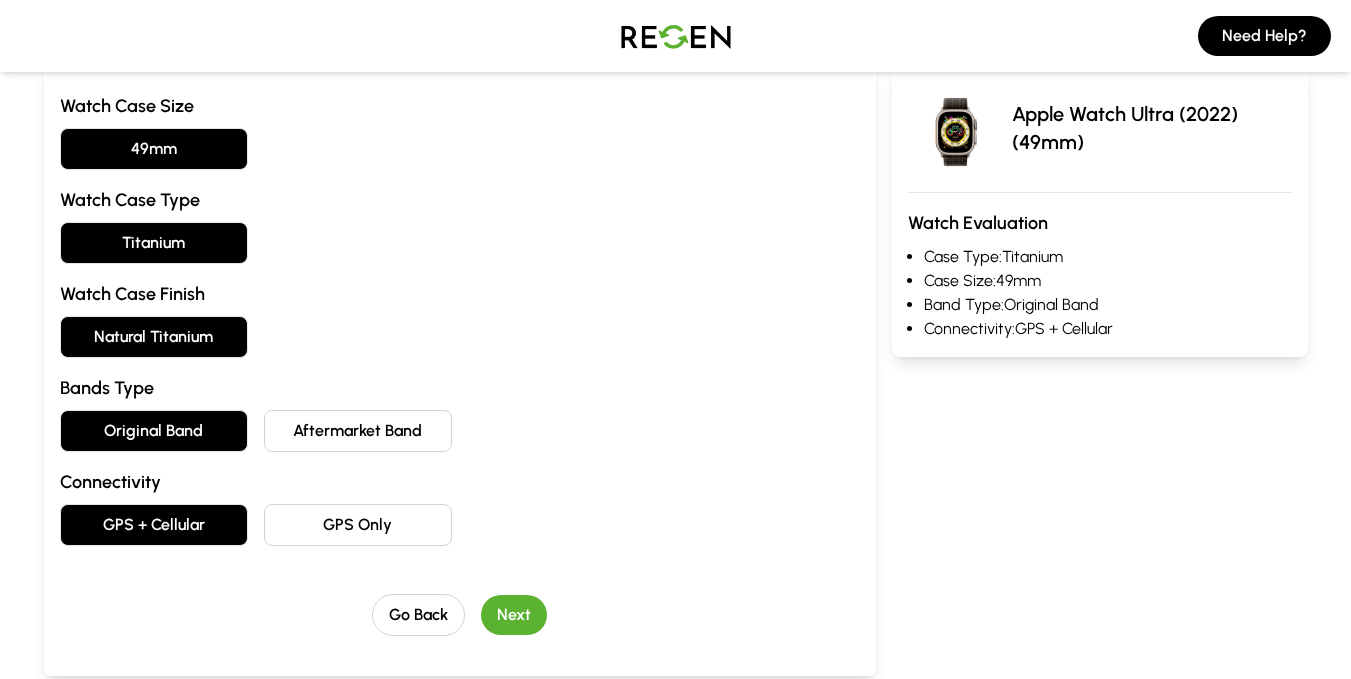 click on "Next" at bounding box center (514, 615) 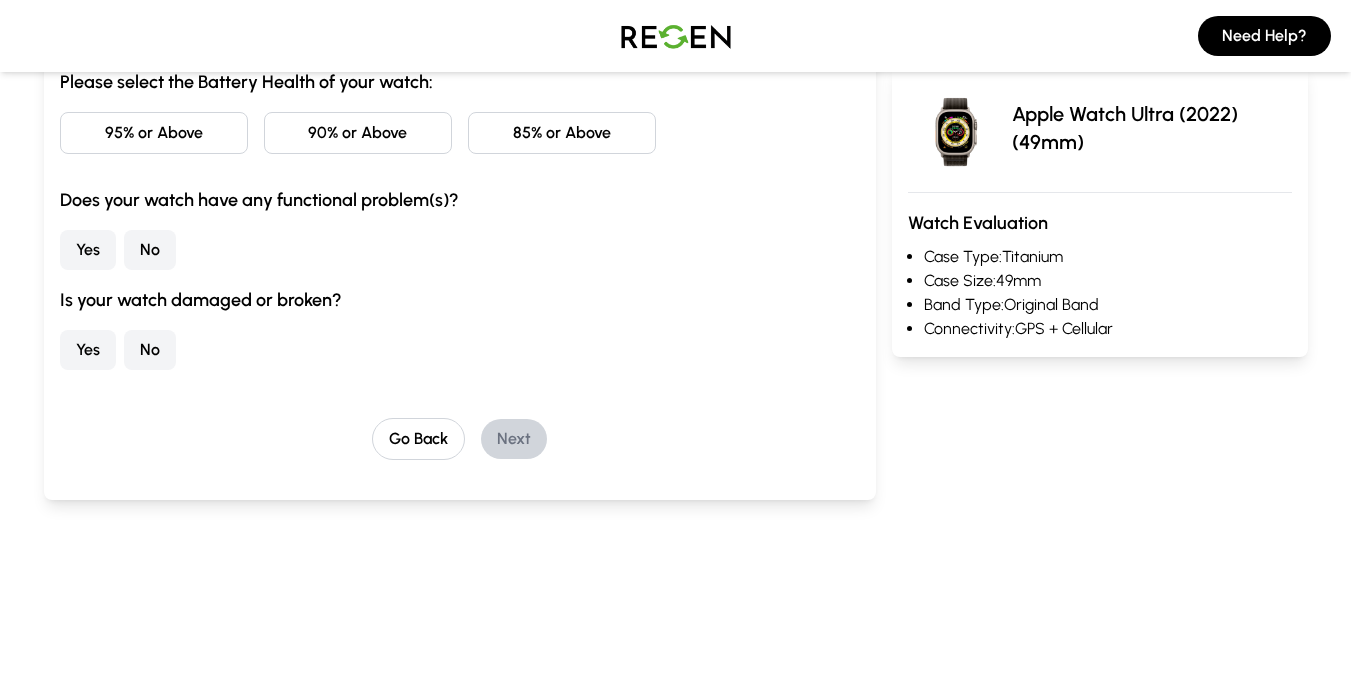 click on "90% or Above" at bounding box center (358, 133) 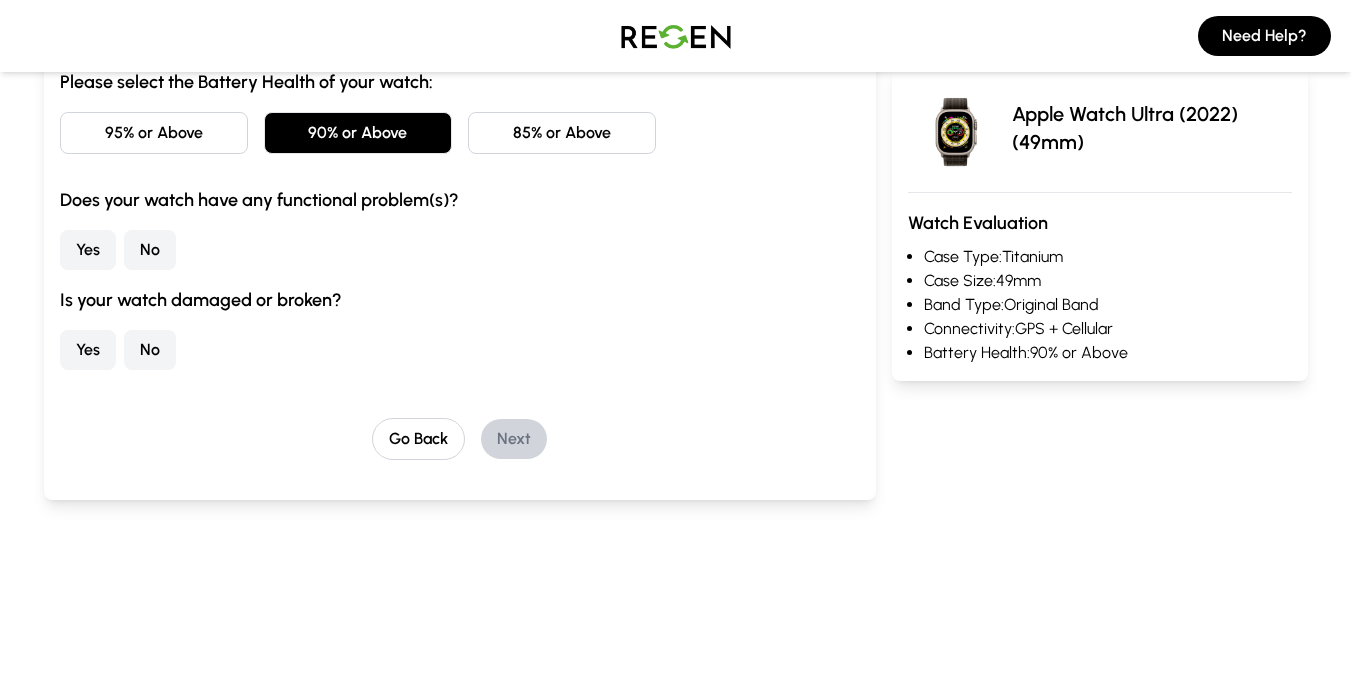 click on "No" at bounding box center (150, 250) 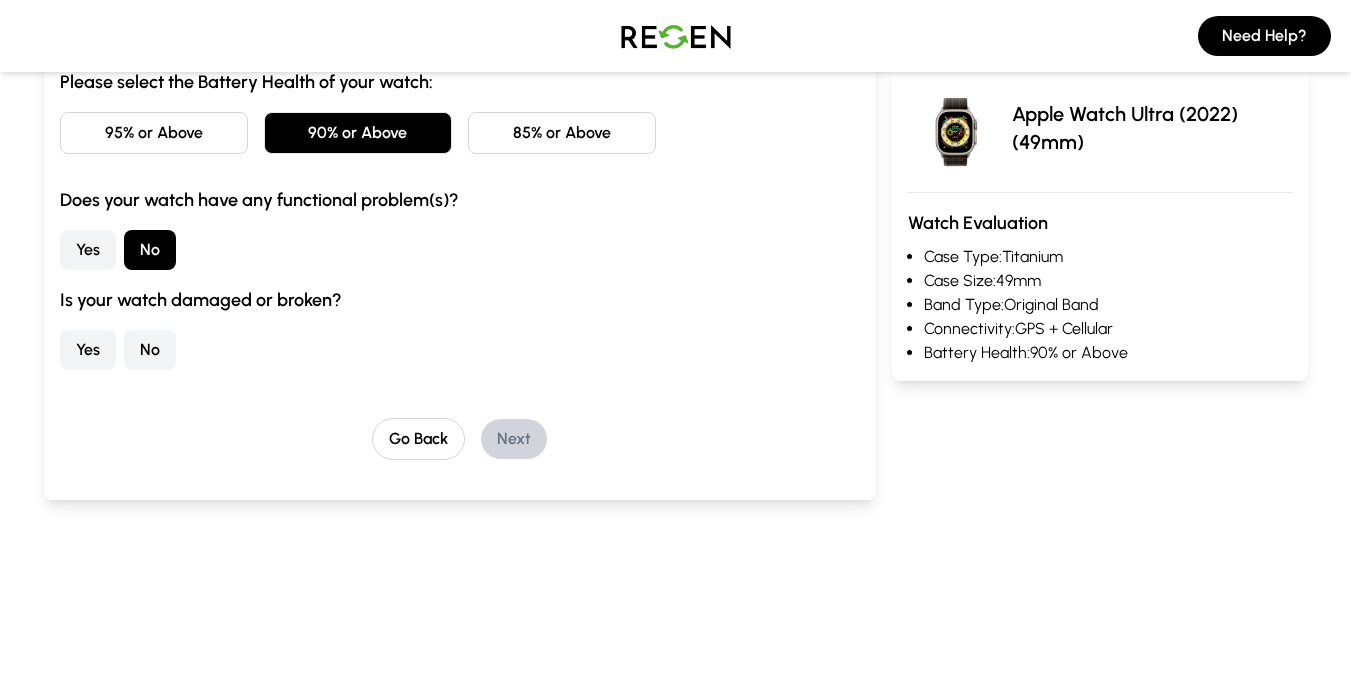 click on "No" at bounding box center (150, 350) 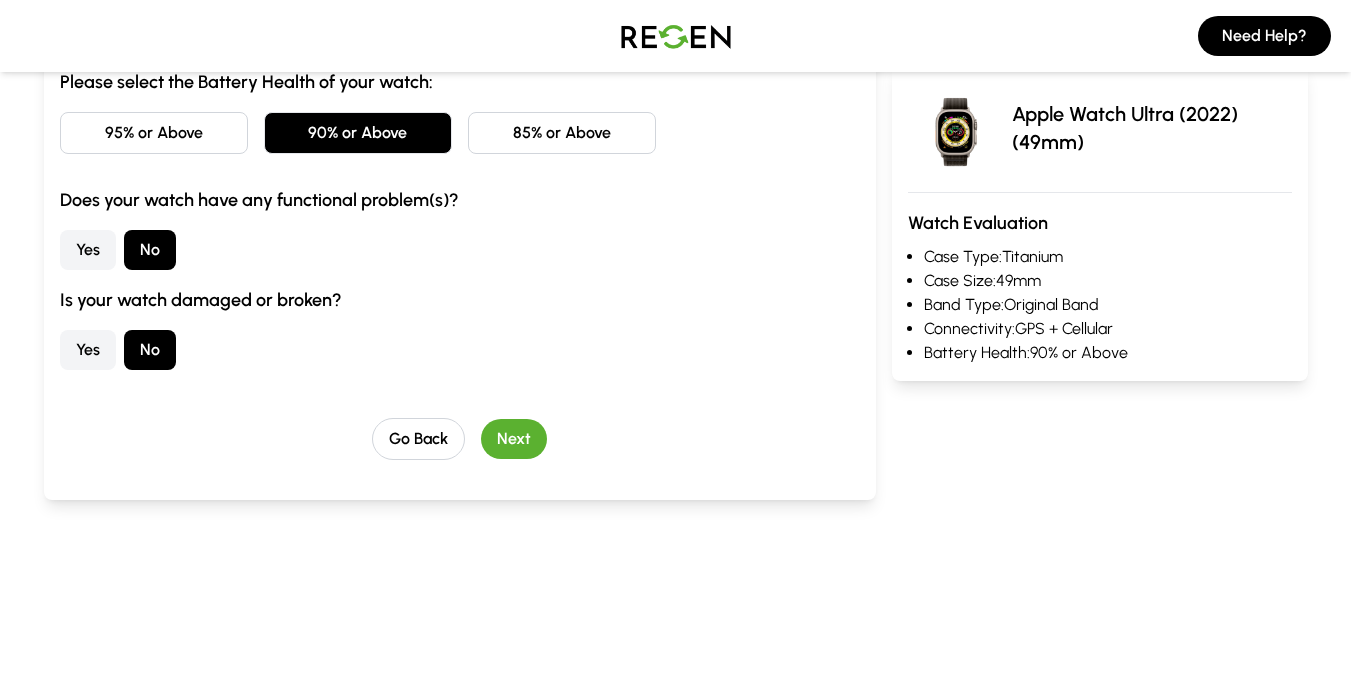 click on "Next" at bounding box center (514, 439) 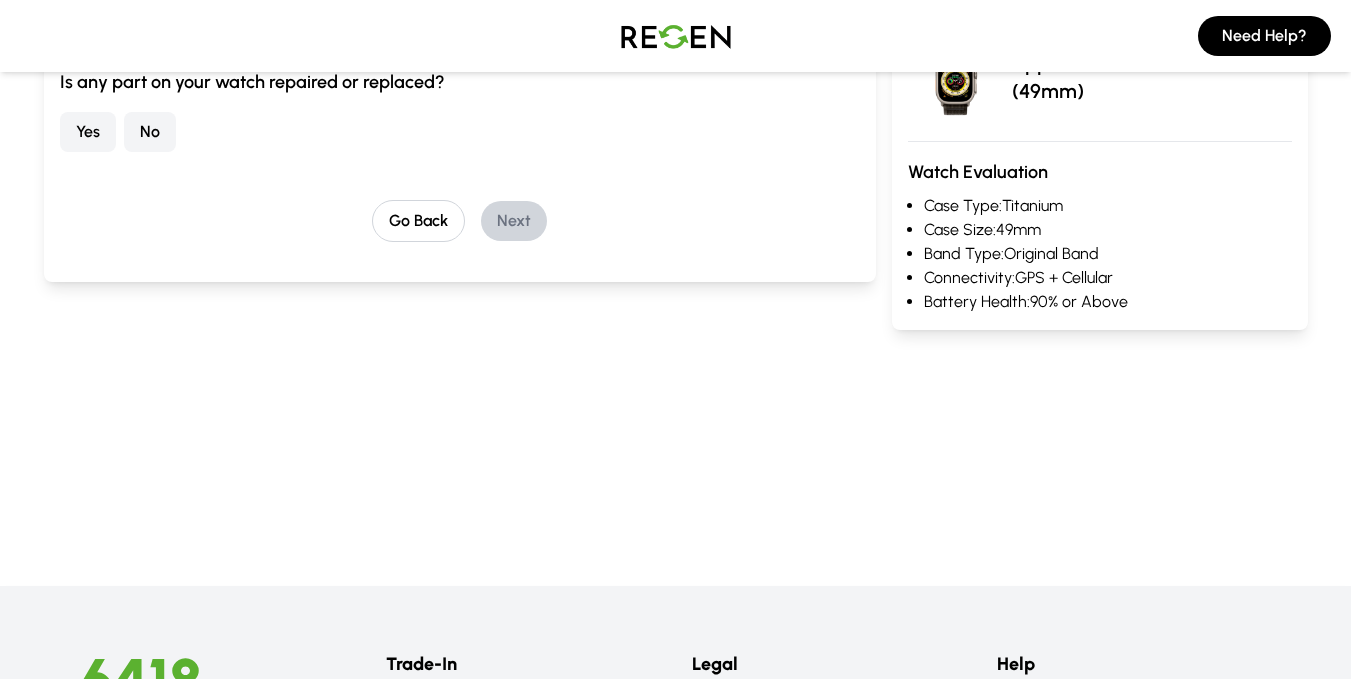click on "No" at bounding box center [150, 132] 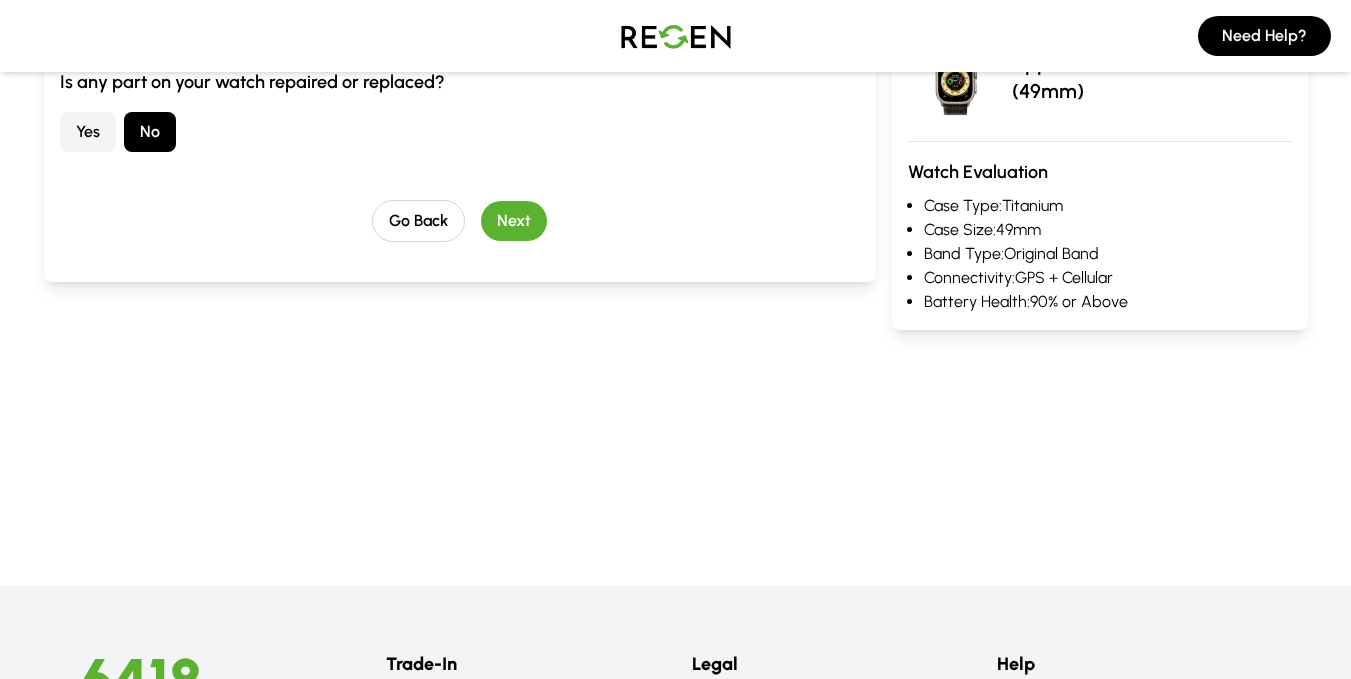 click on "Next" at bounding box center (514, 221) 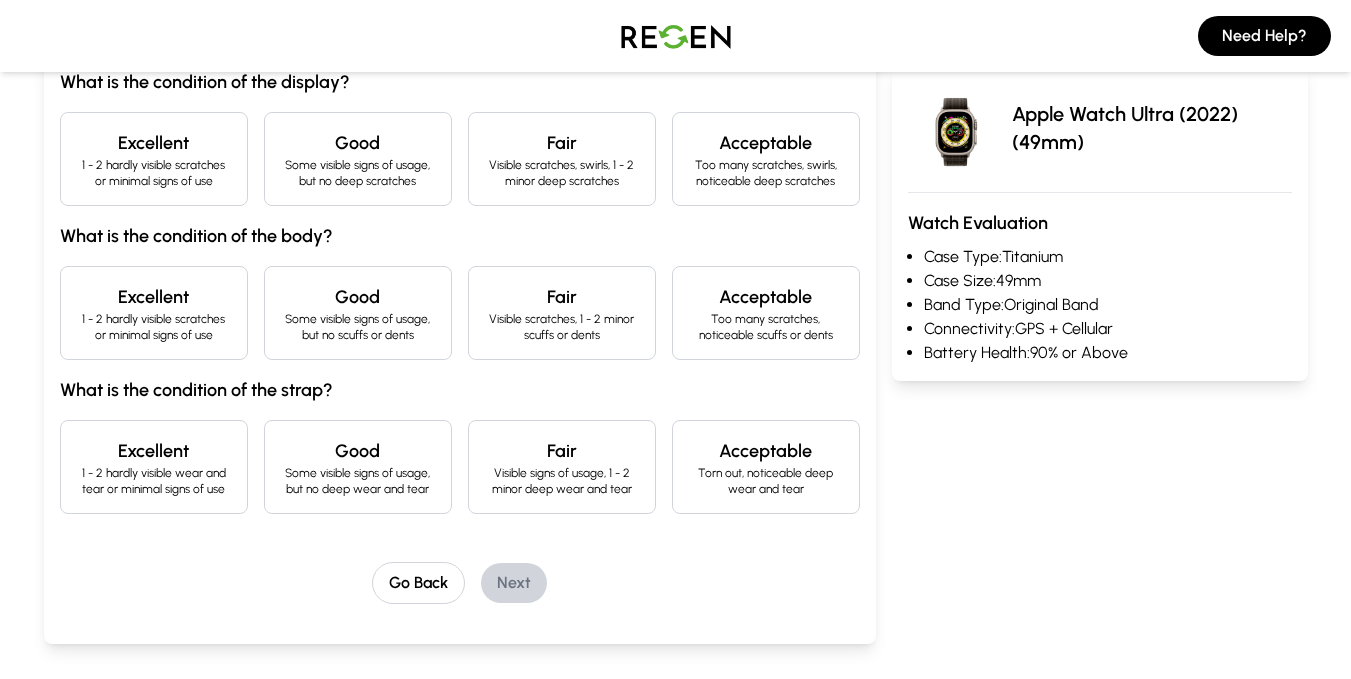 click on "Some visible signs of usage, but no deep scratches" at bounding box center [358, 173] 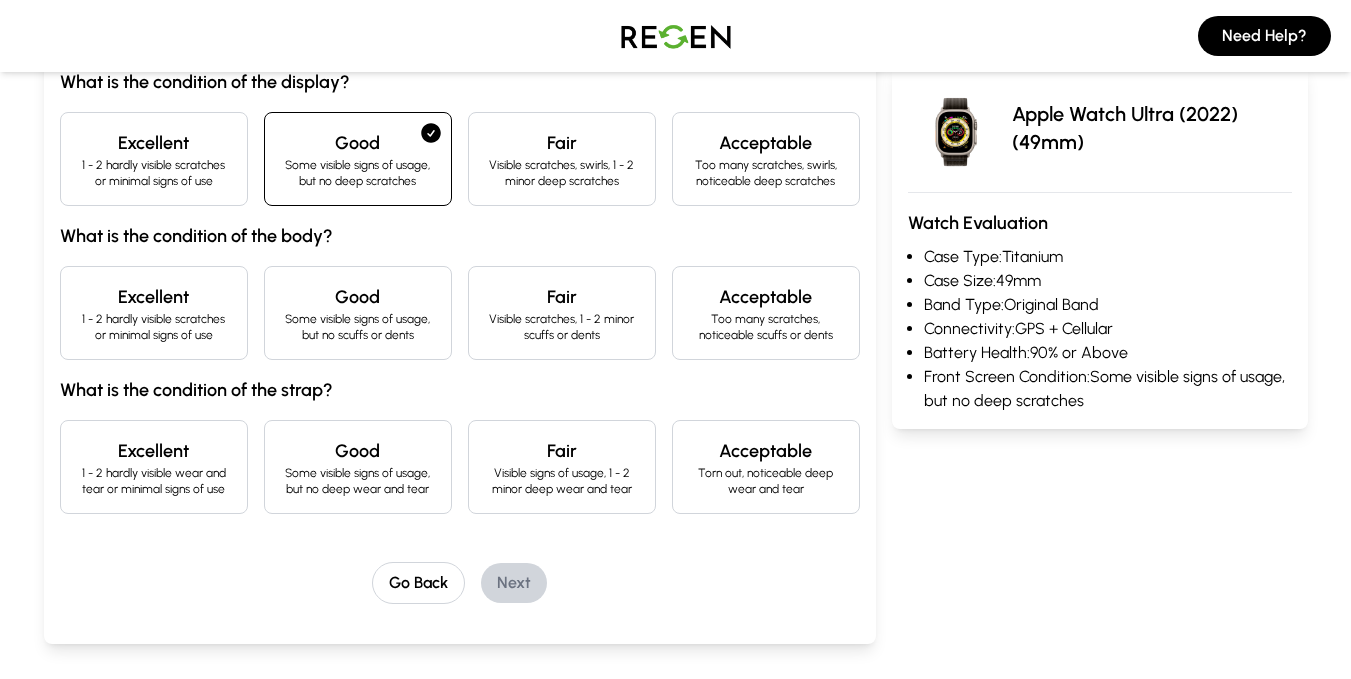 click on "Some visible signs of usage, but no scuffs or dents" at bounding box center [358, 327] 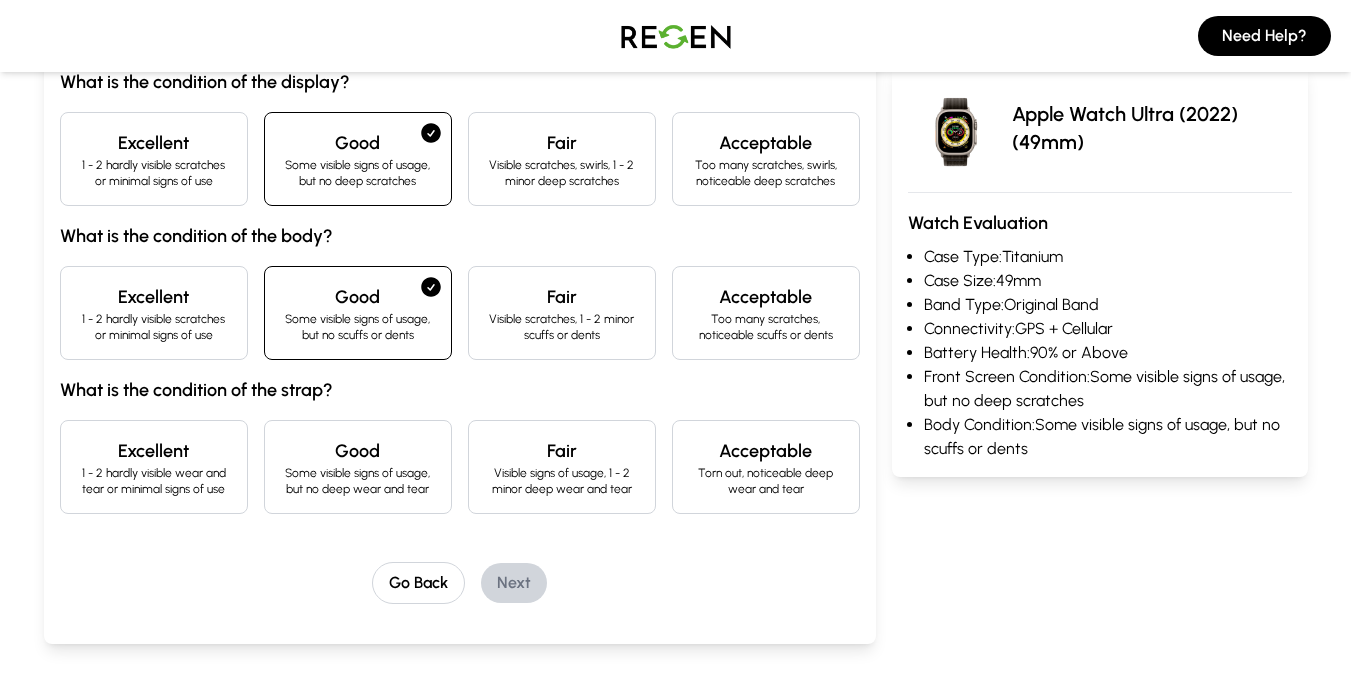 click on "Excellent" at bounding box center (154, 451) 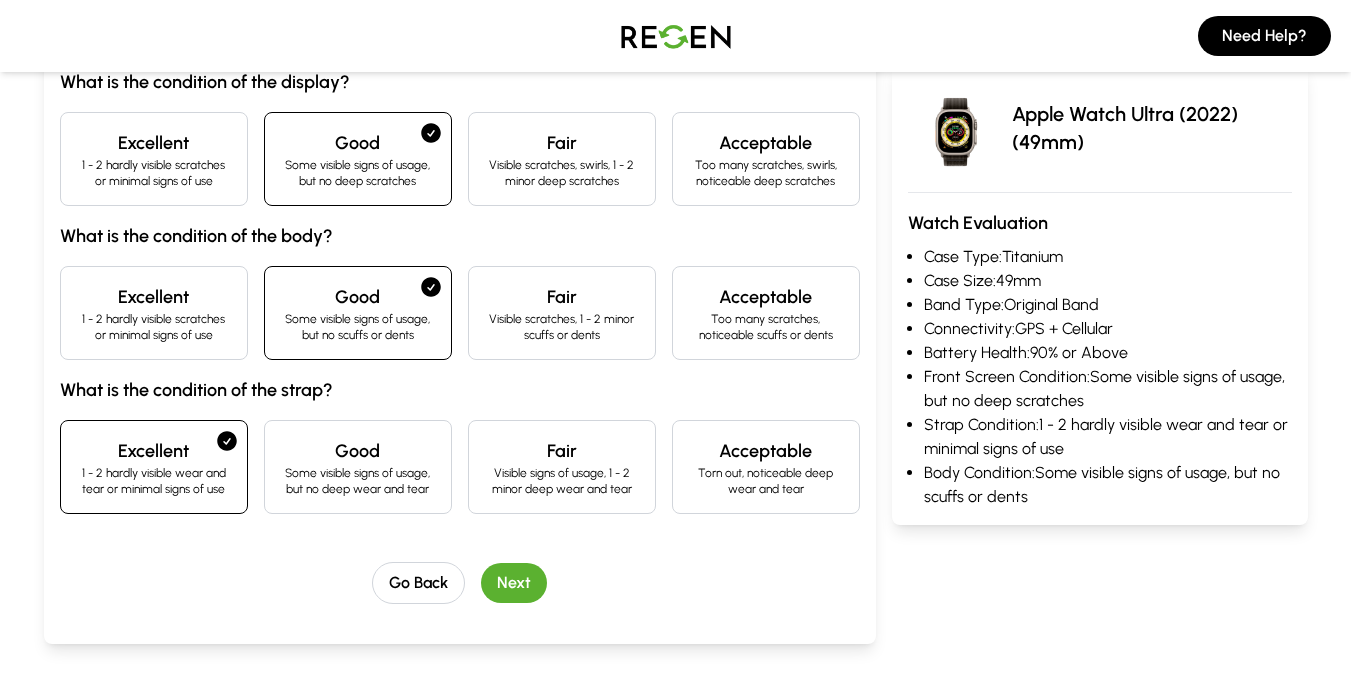 click on "Next" at bounding box center (514, 583) 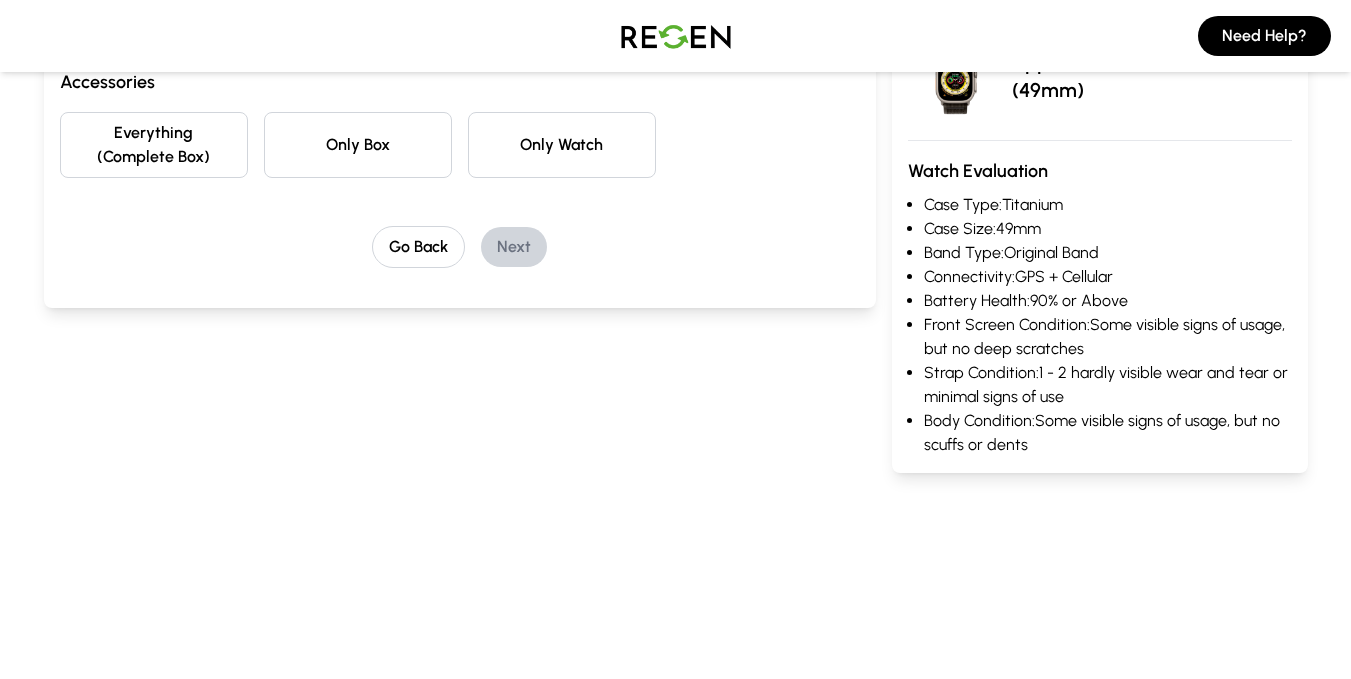 click on "Only Watch" at bounding box center [562, 145] 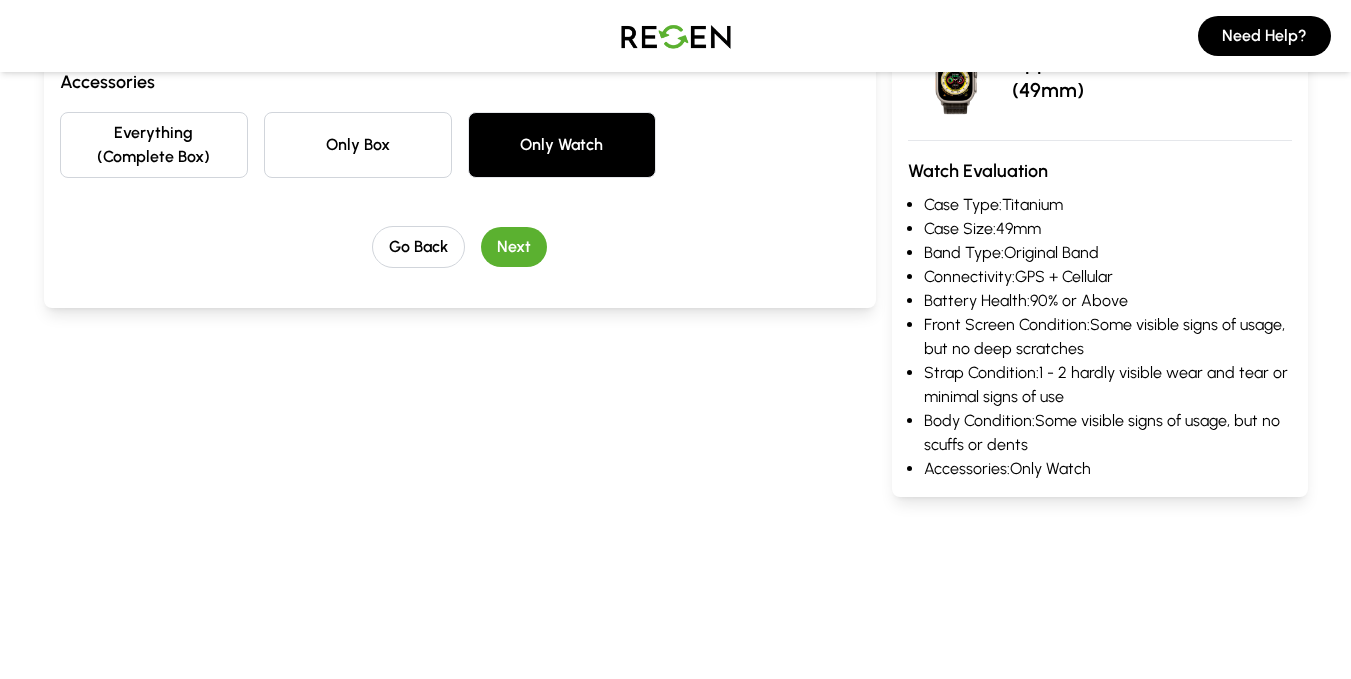 click on "Only Box" at bounding box center [358, 145] 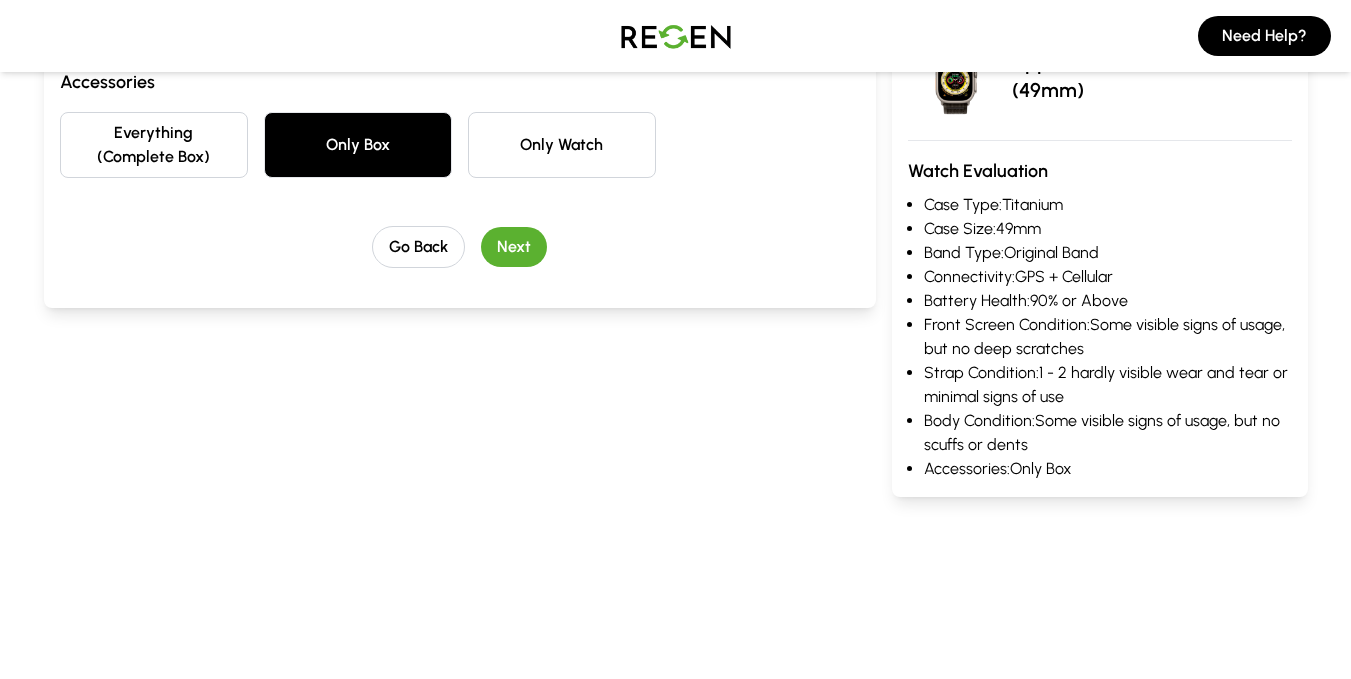 click on "Everything (Complete Box)" at bounding box center [154, 145] 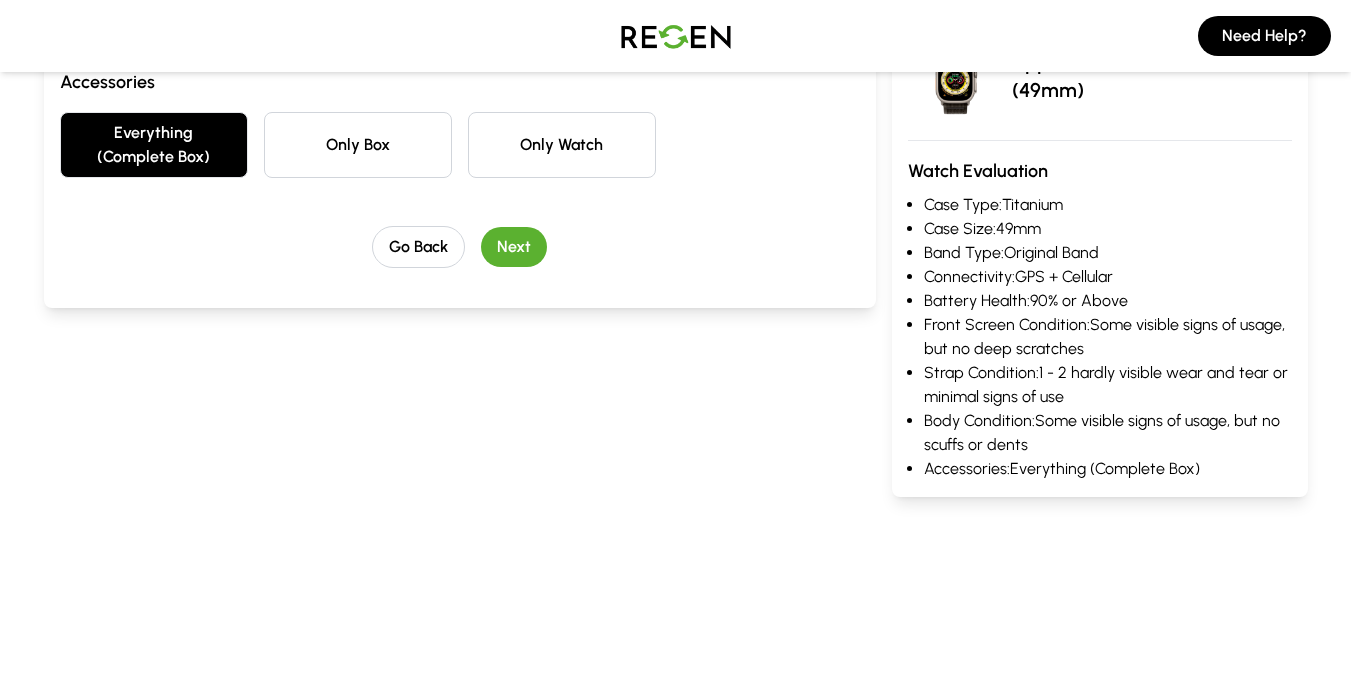 click on "Next" at bounding box center [514, 247] 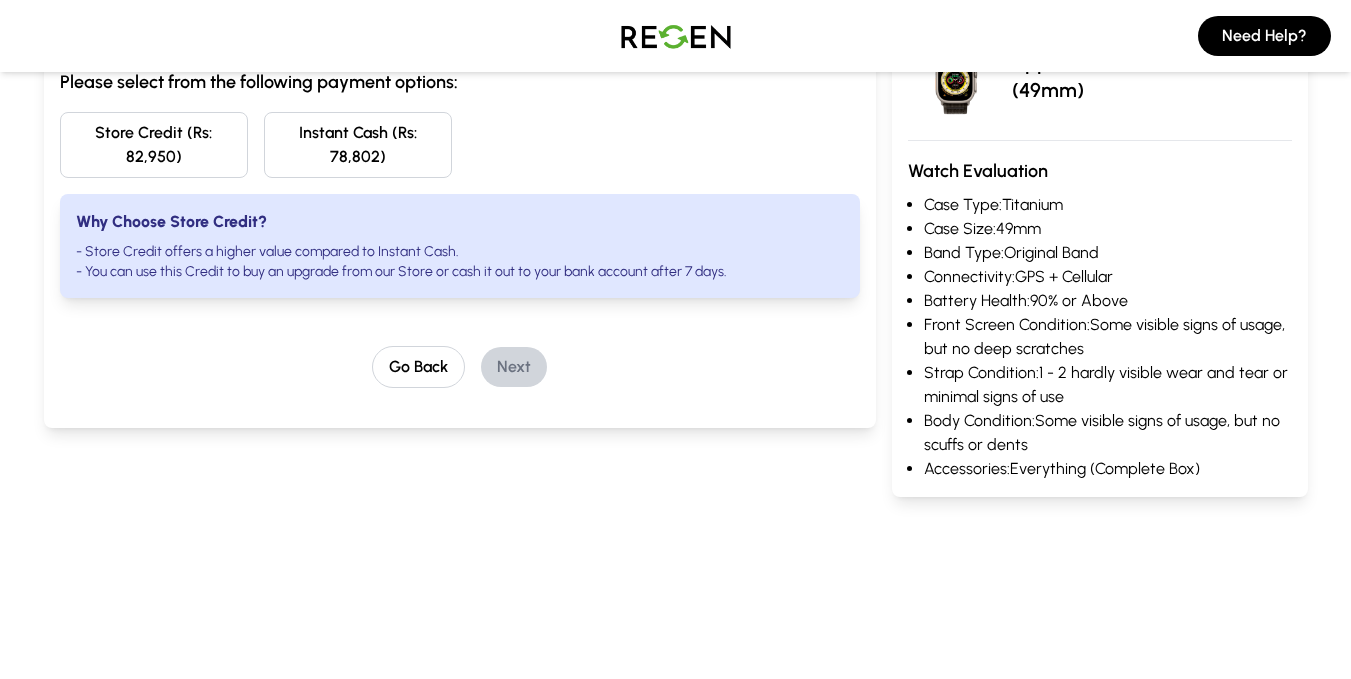 click at bounding box center (676, 36) 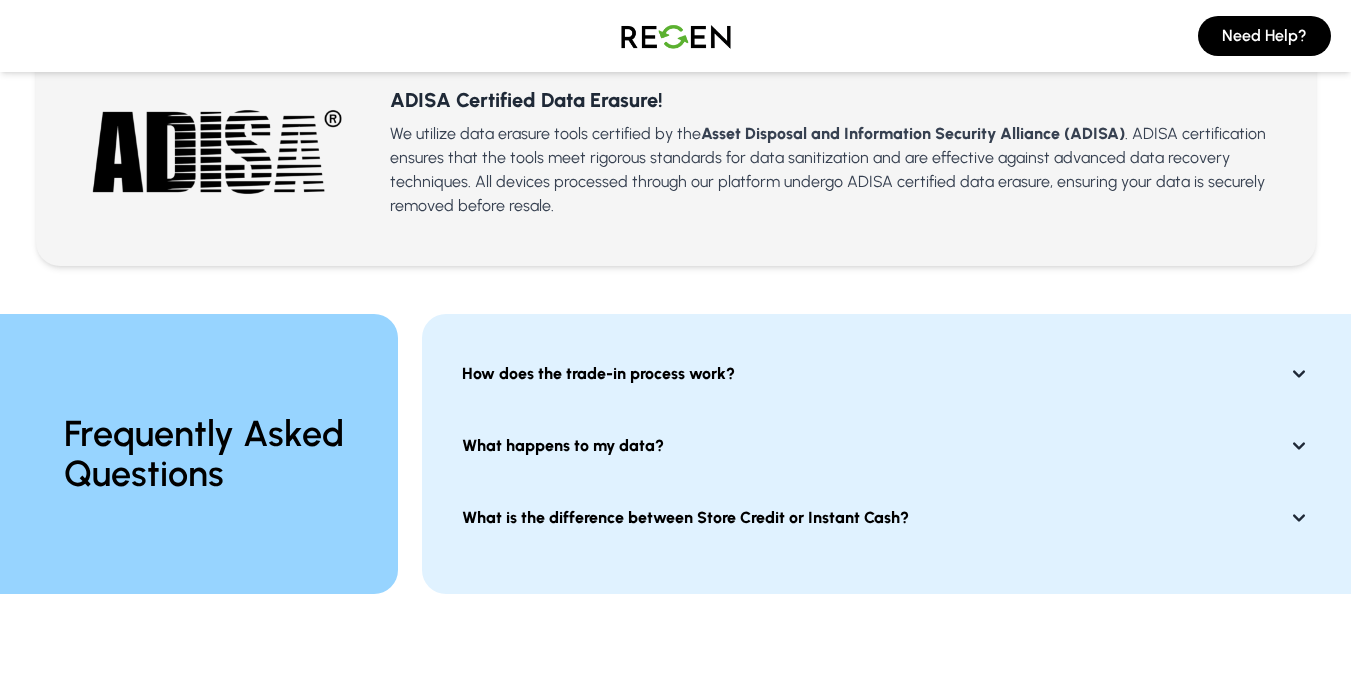 scroll, scrollTop: 1381, scrollLeft: 0, axis: vertical 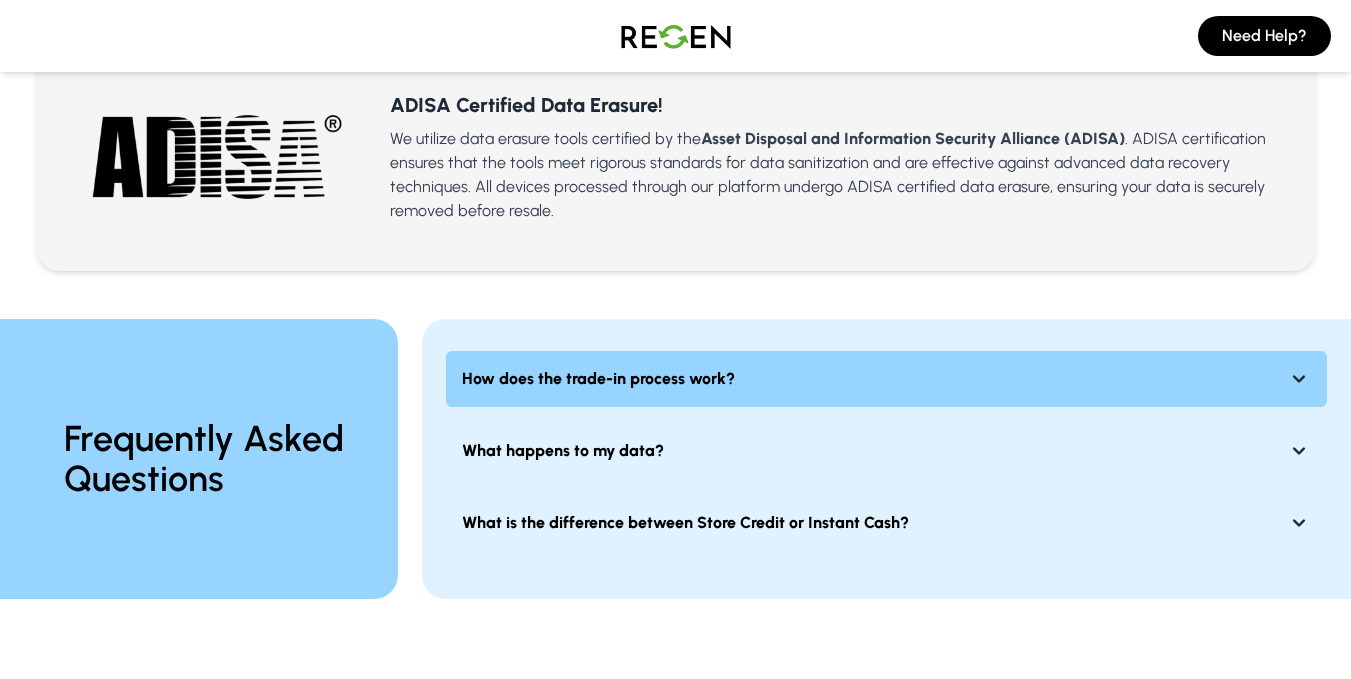 click on "How does the trade-in process work?" at bounding box center (886, 379) 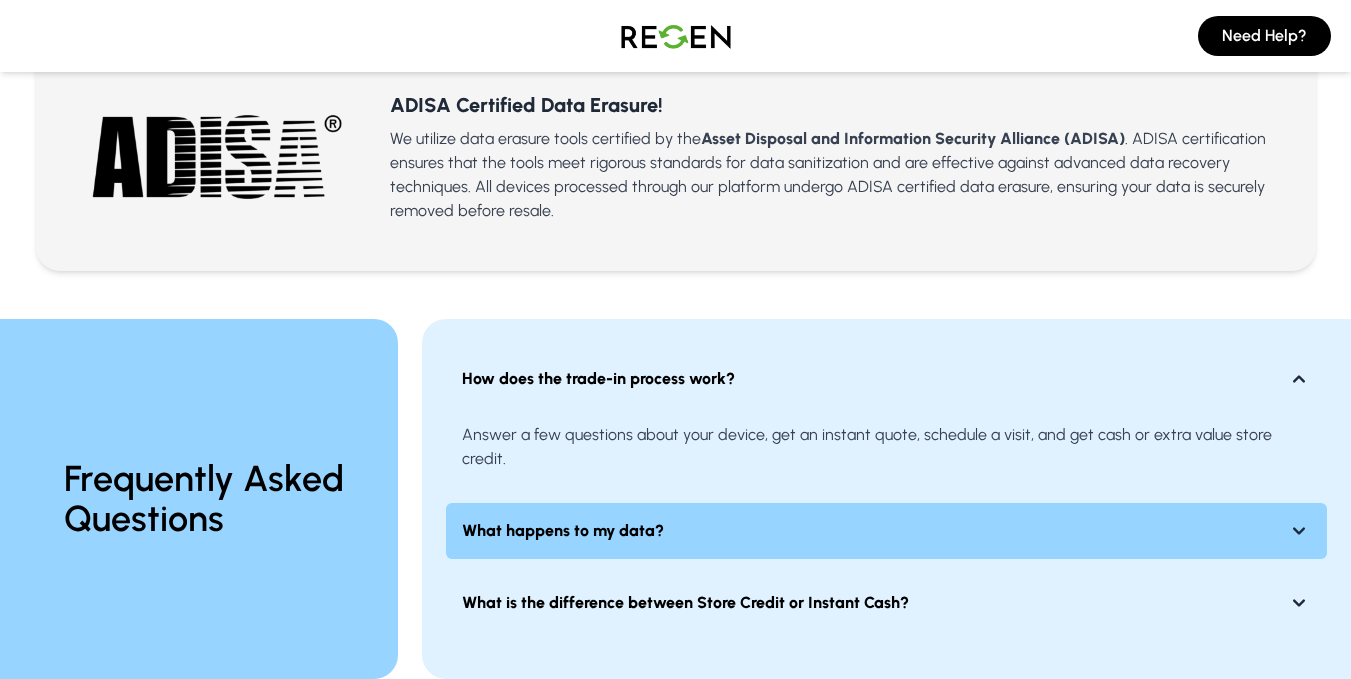 click on "What happens to my data?" at bounding box center (886, 531) 